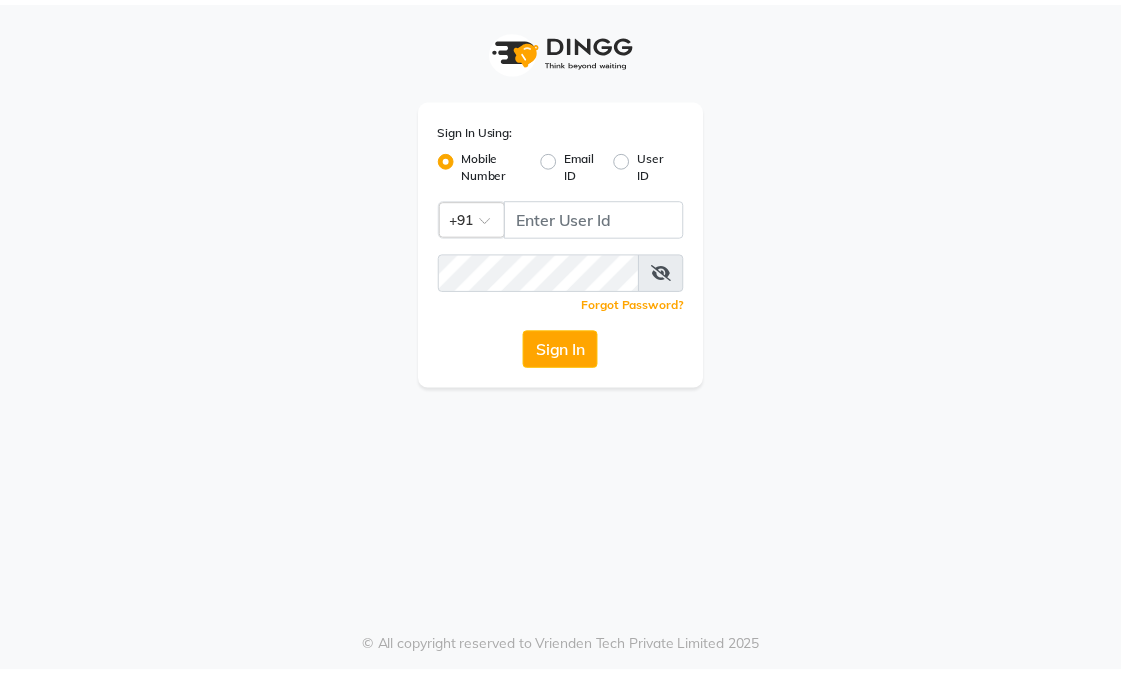 scroll, scrollTop: 0, scrollLeft: 0, axis: both 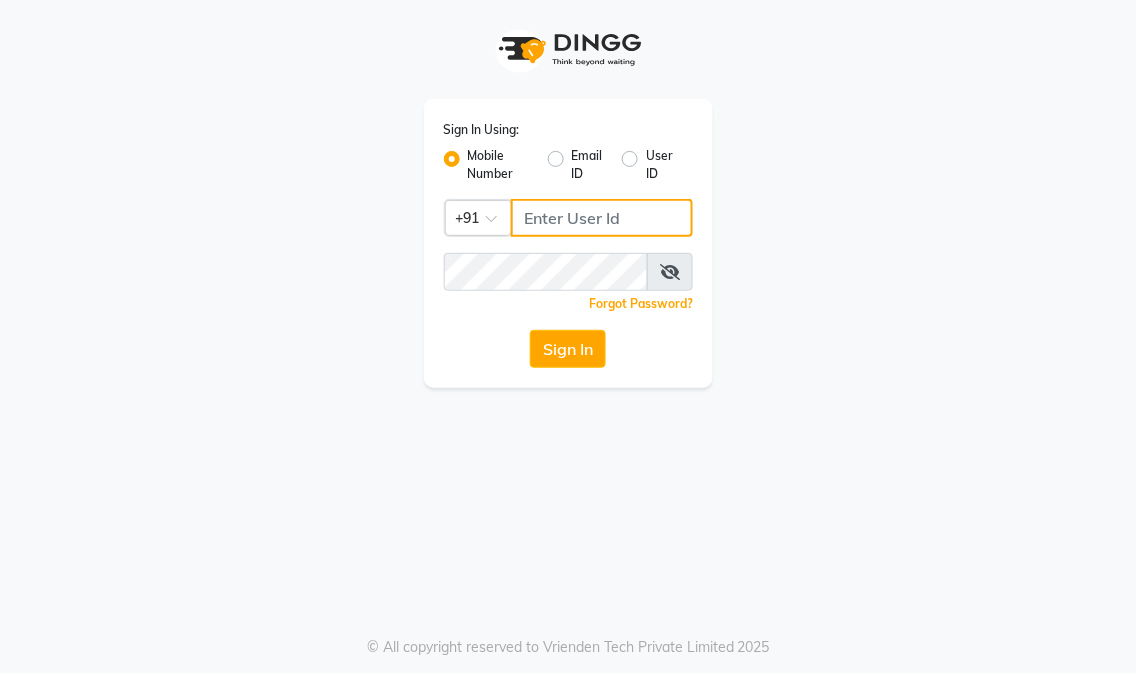 click 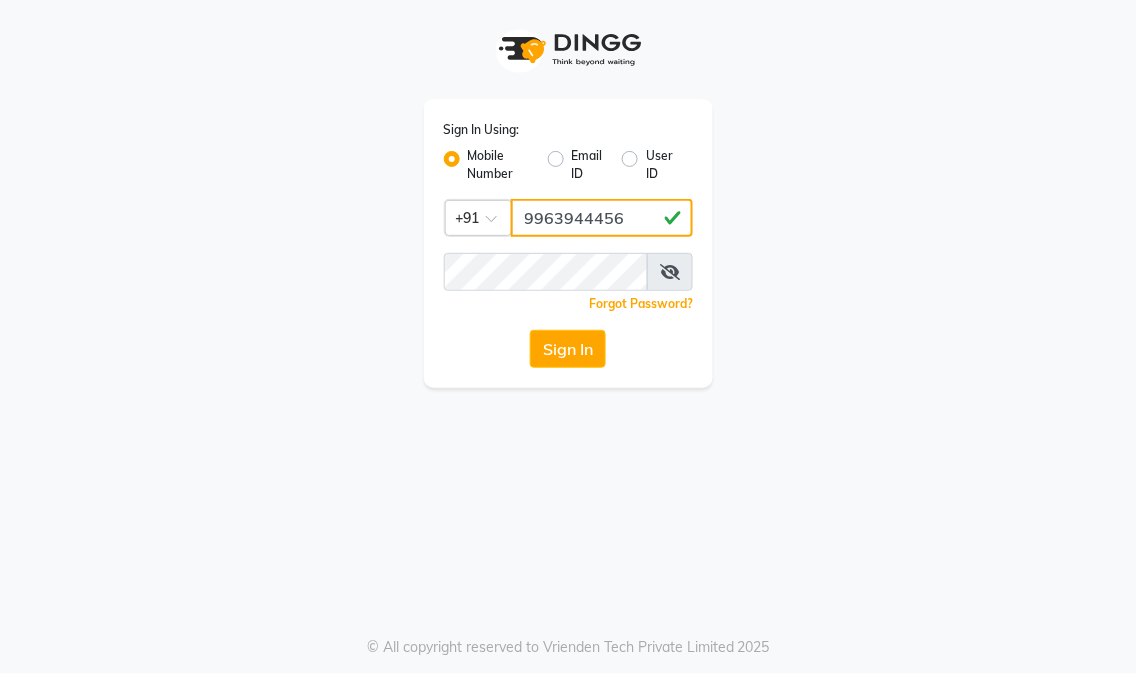 type on "9963944456" 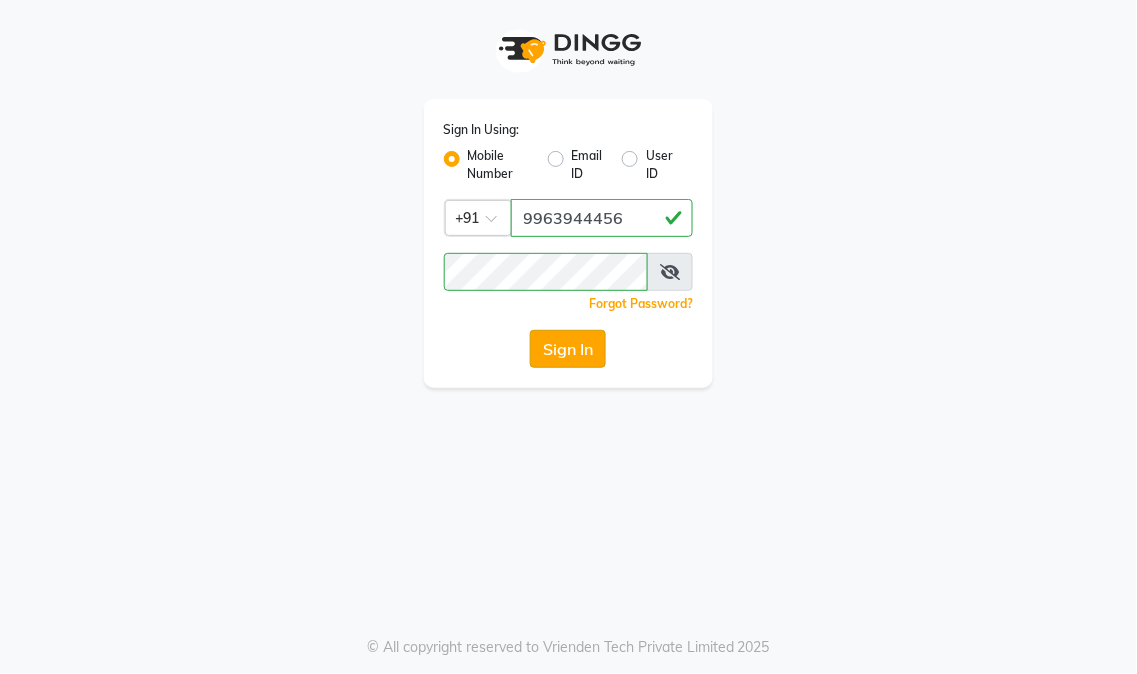 drag, startPoint x: 590, startPoint y: 321, endPoint x: 590, endPoint y: 335, distance: 14 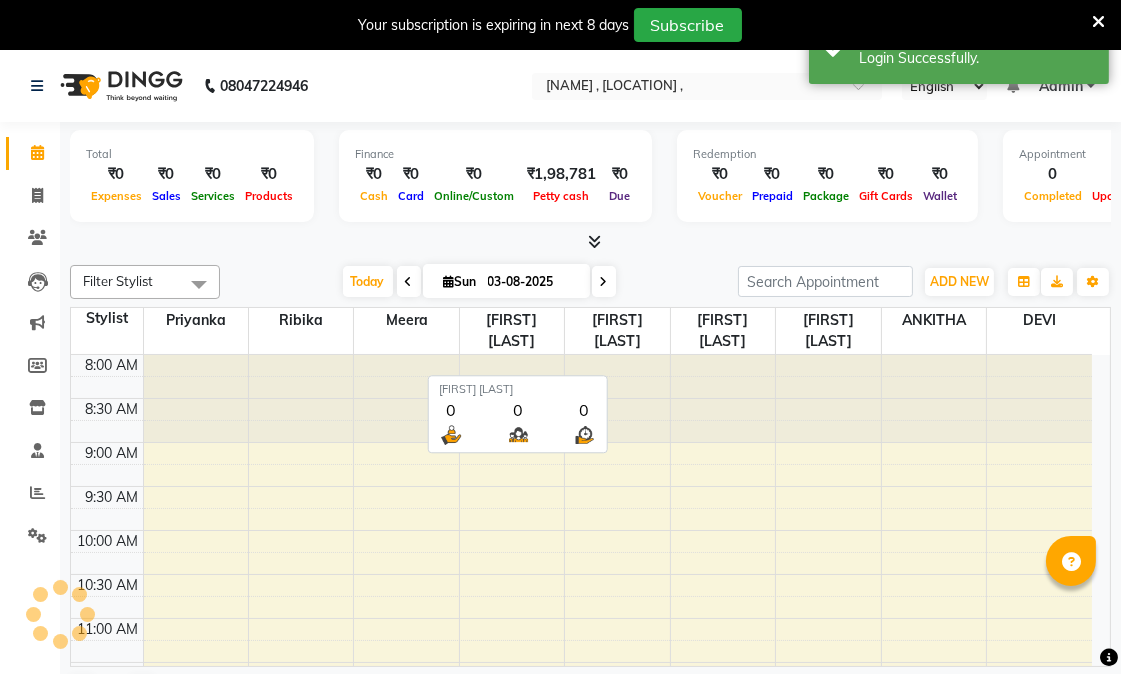 scroll, scrollTop: 0, scrollLeft: 0, axis: both 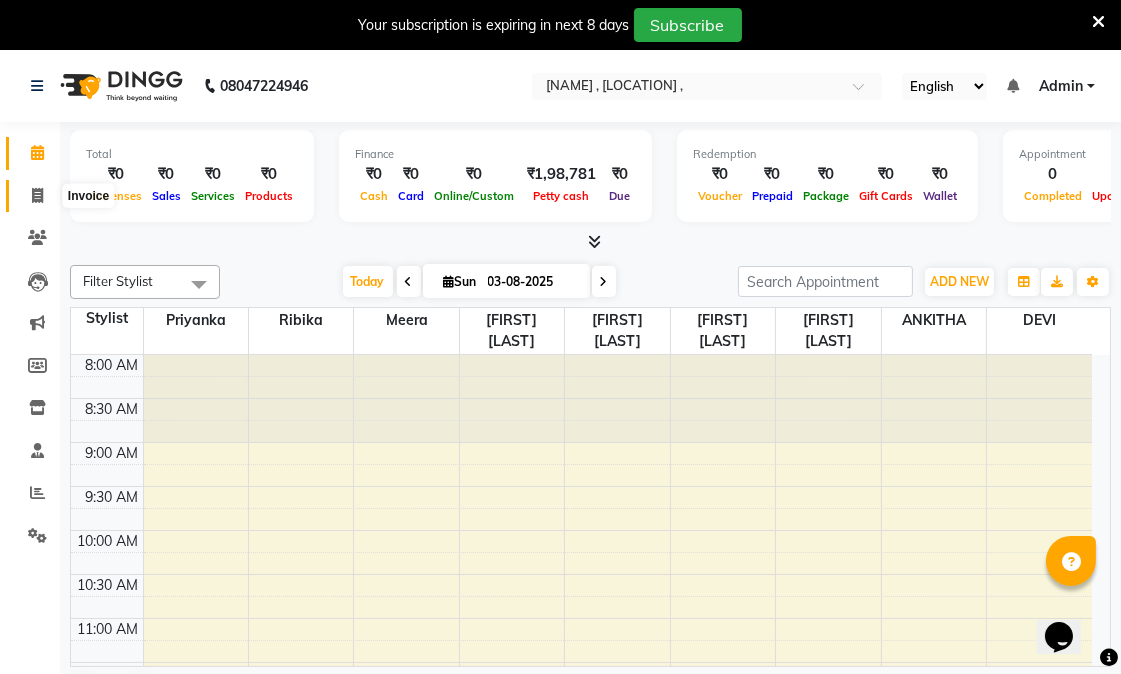 click 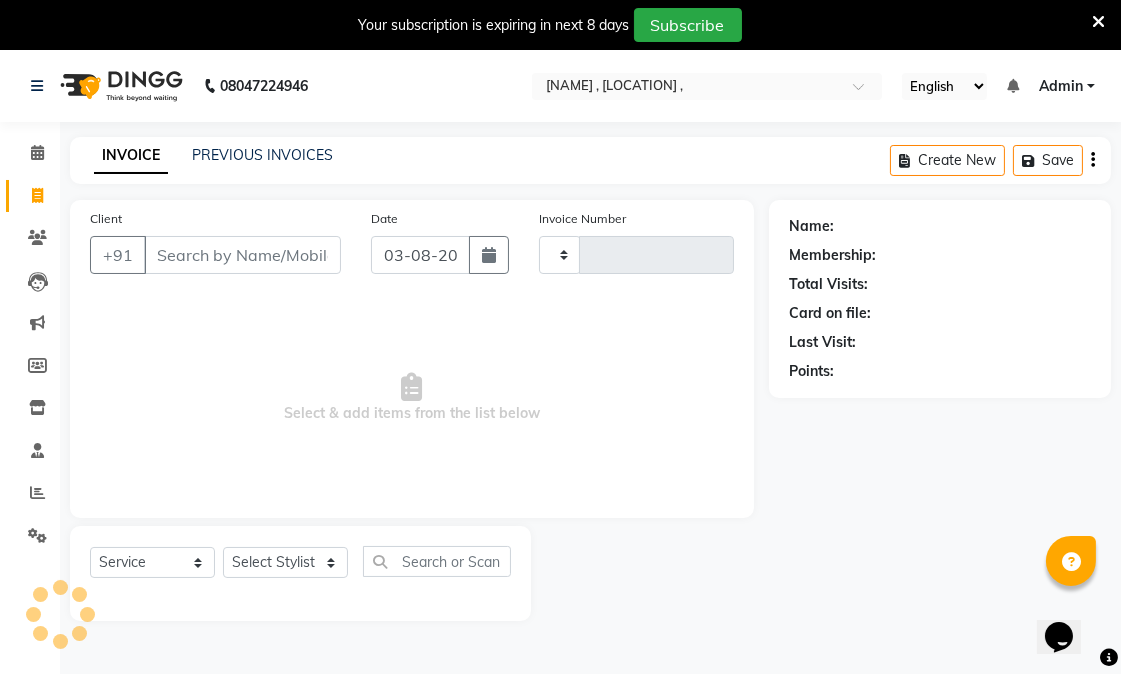 type on "0718" 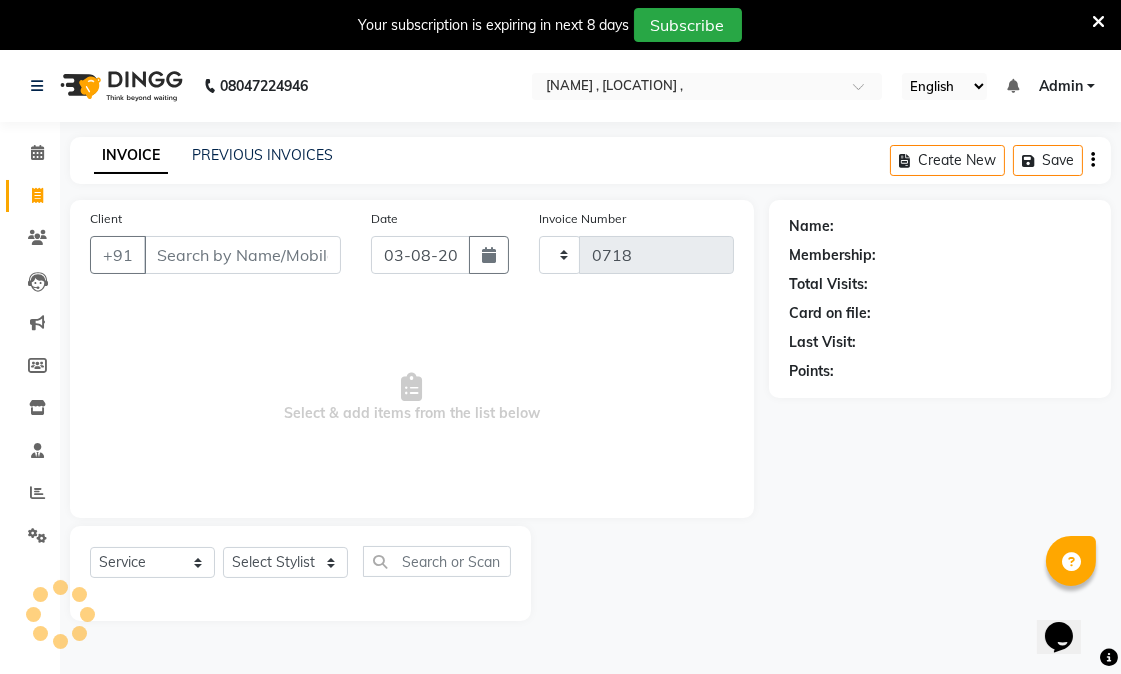 select on "6153" 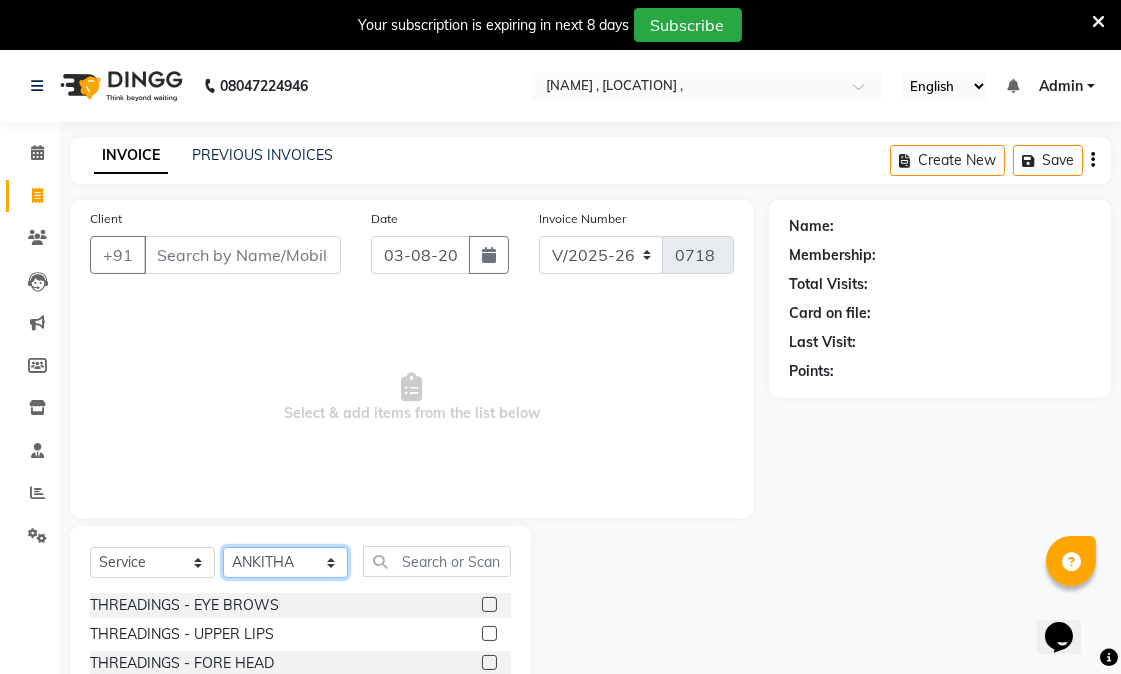 click on "Select Stylist [FIRST]  [LAST]  [FIRST]  [FIRST]  [FIRST]  [FIRST] [LAST] [FIRST] [LAST] [FIRST] [LAST]" 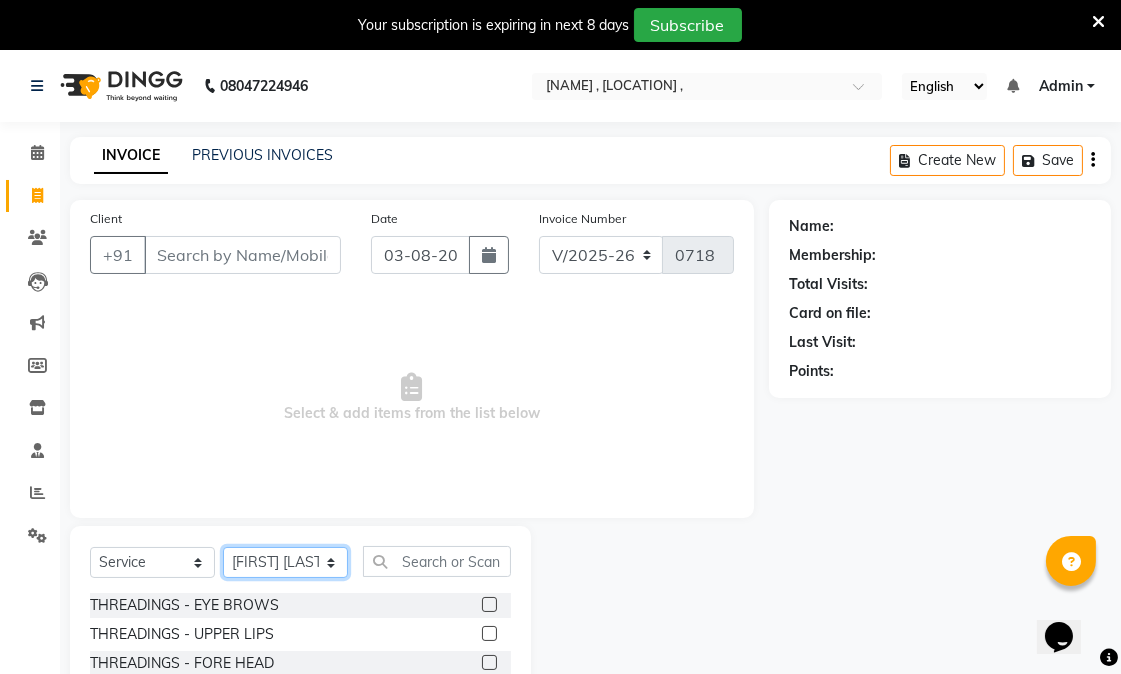 click on "Select Stylist [FIRST]  [LAST]  [FIRST]  [FIRST]  [FIRST]  [FIRST] [LAST] [FIRST] [LAST] [FIRST] [LAST]" 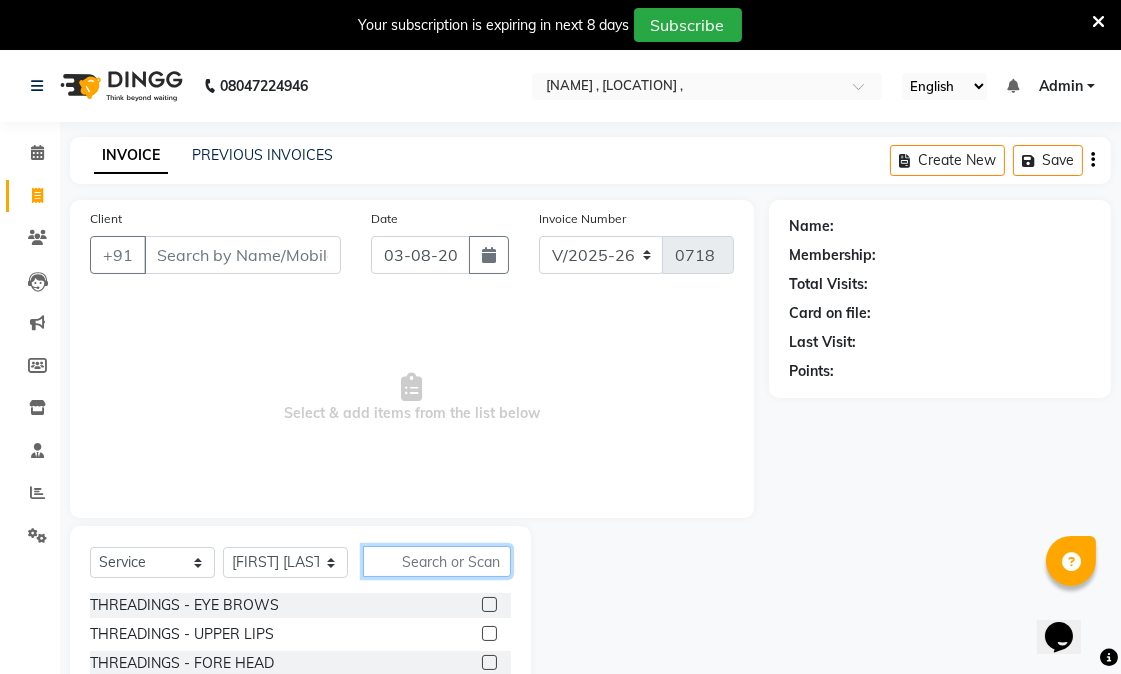 click 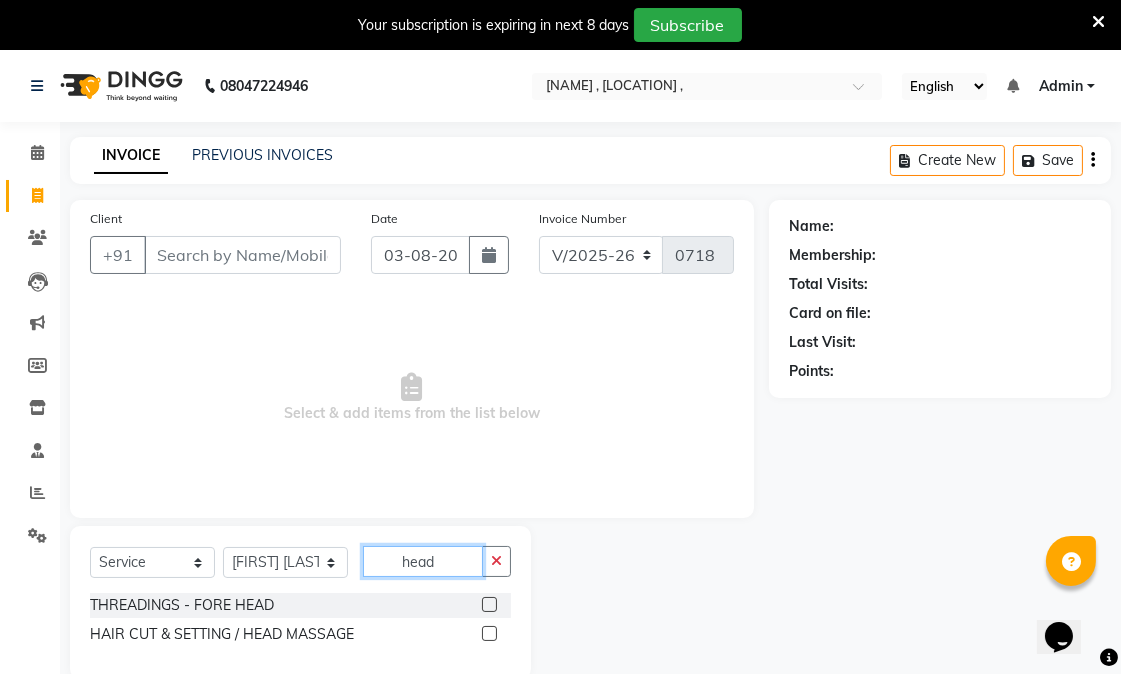 type on "head" 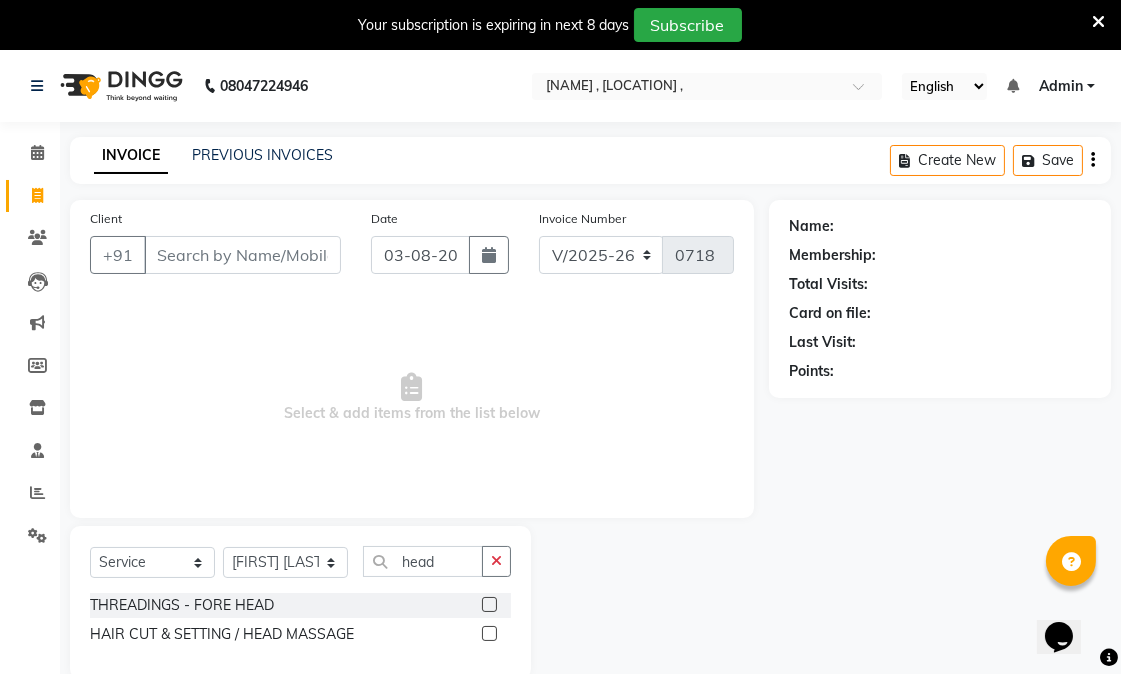 drag, startPoint x: 492, startPoint y: 635, endPoint x: 502, endPoint y: 617, distance: 20.59126 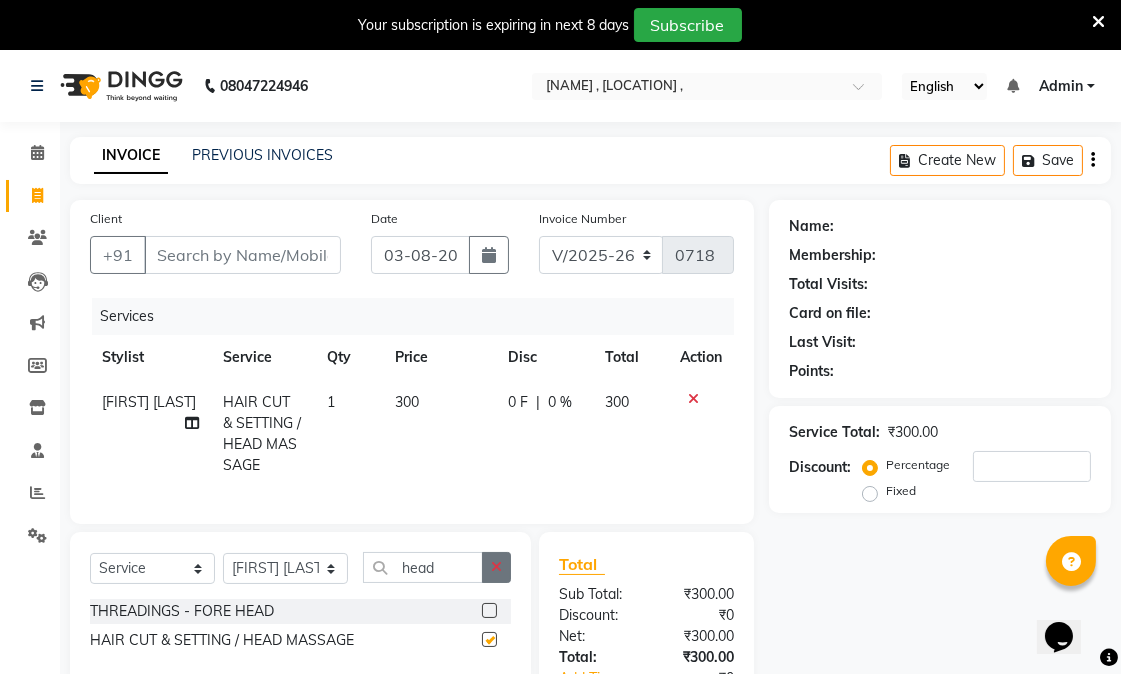 checkbox on "false" 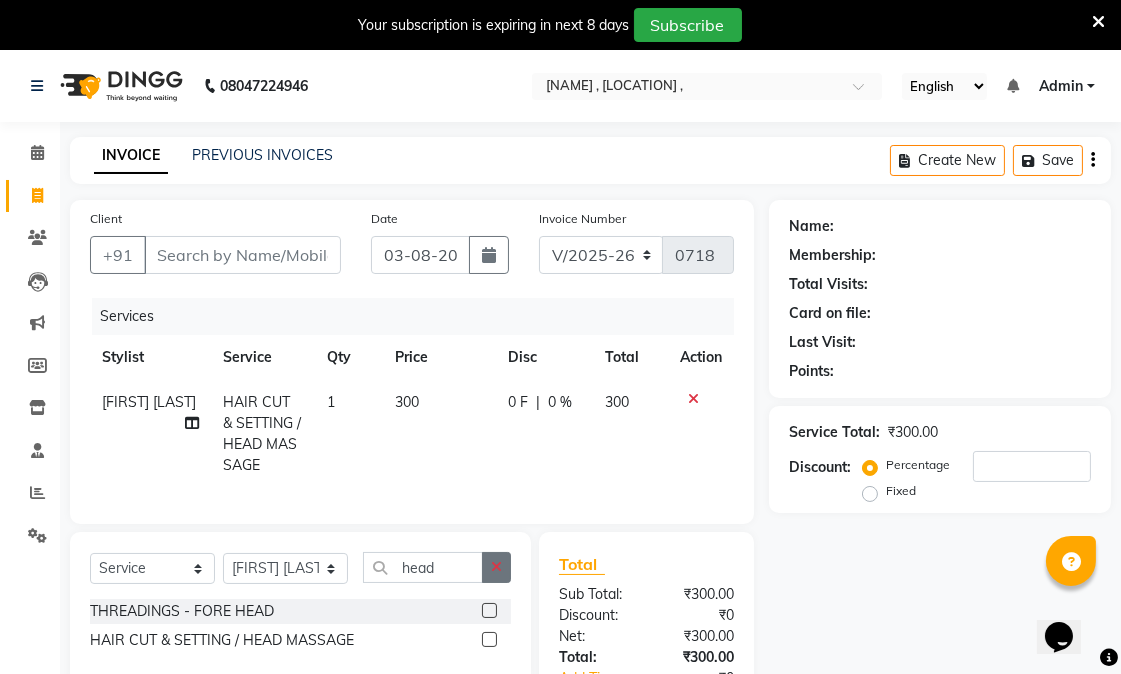 click 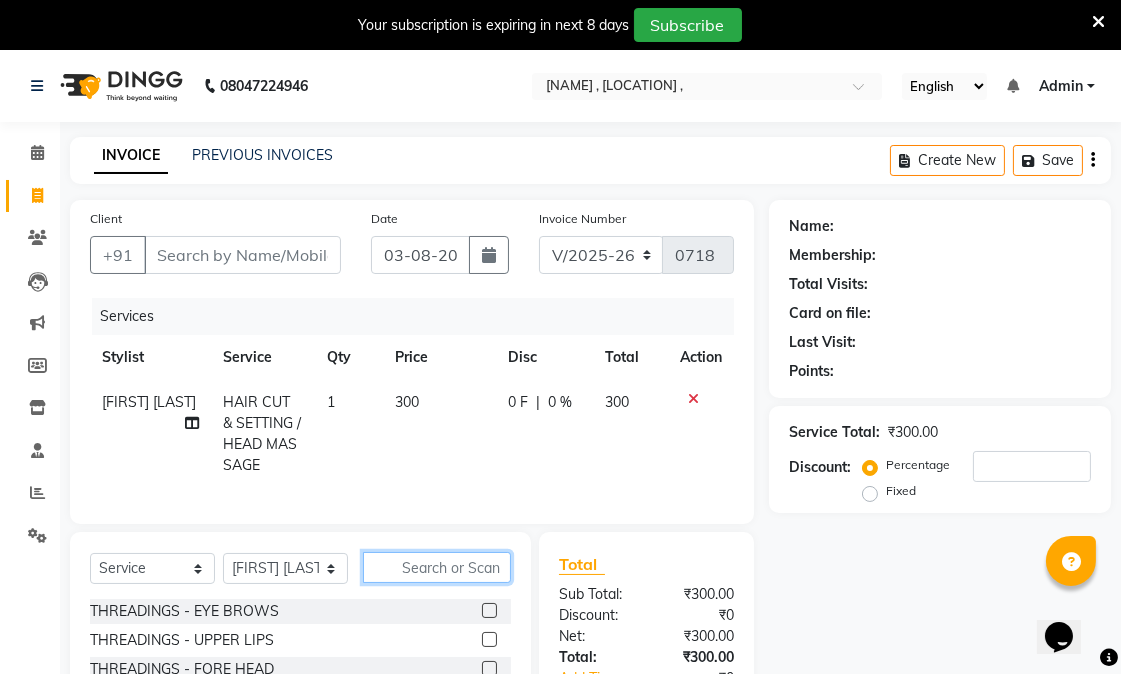 click 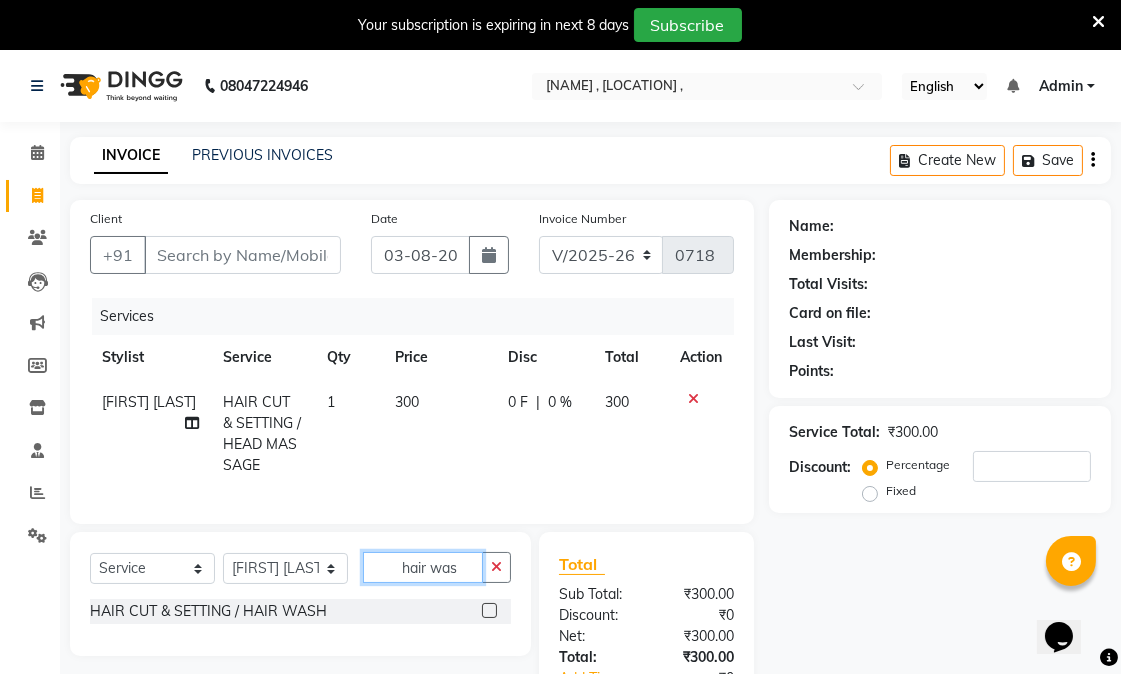 type on "hair was" 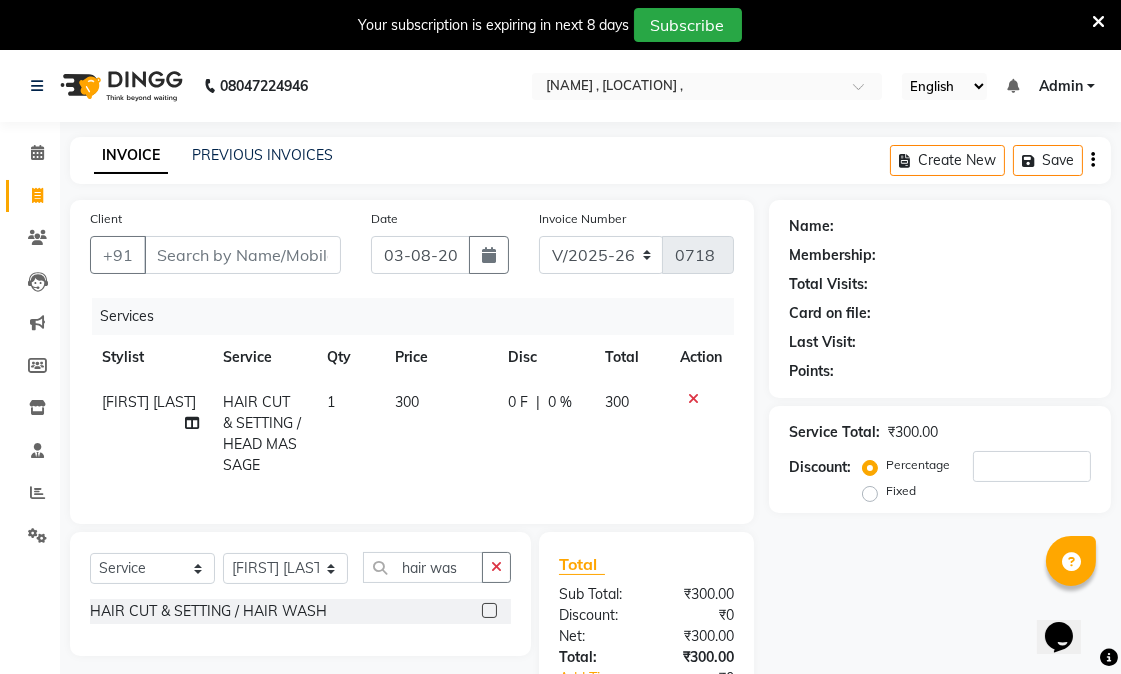 click 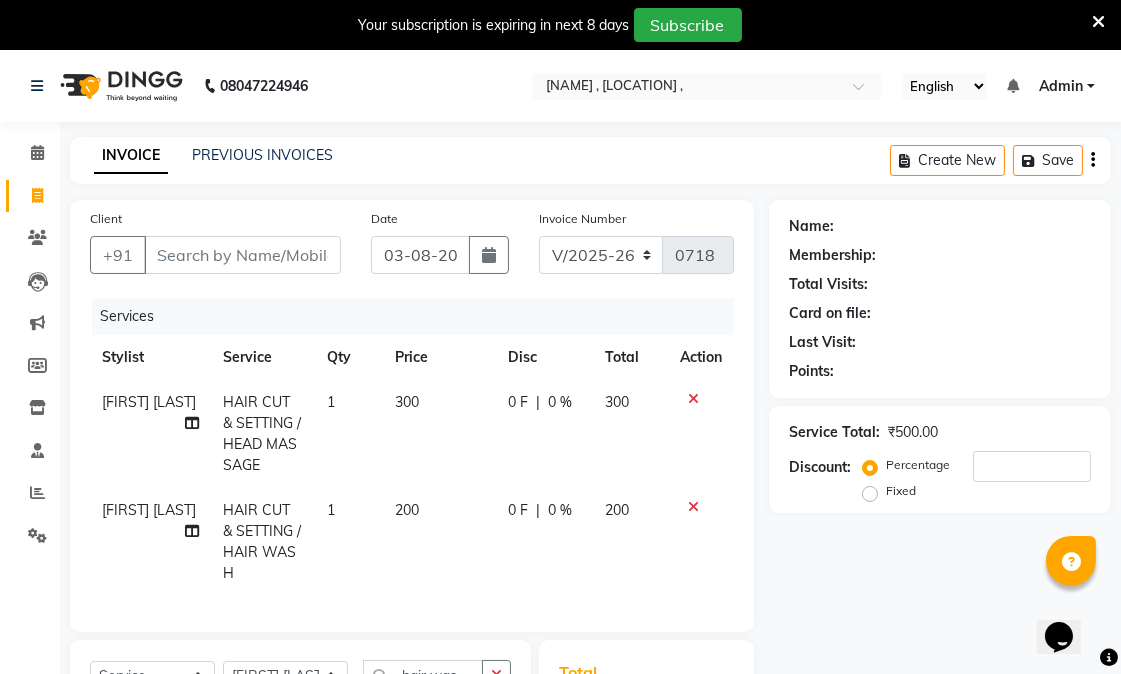 checkbox on "false" 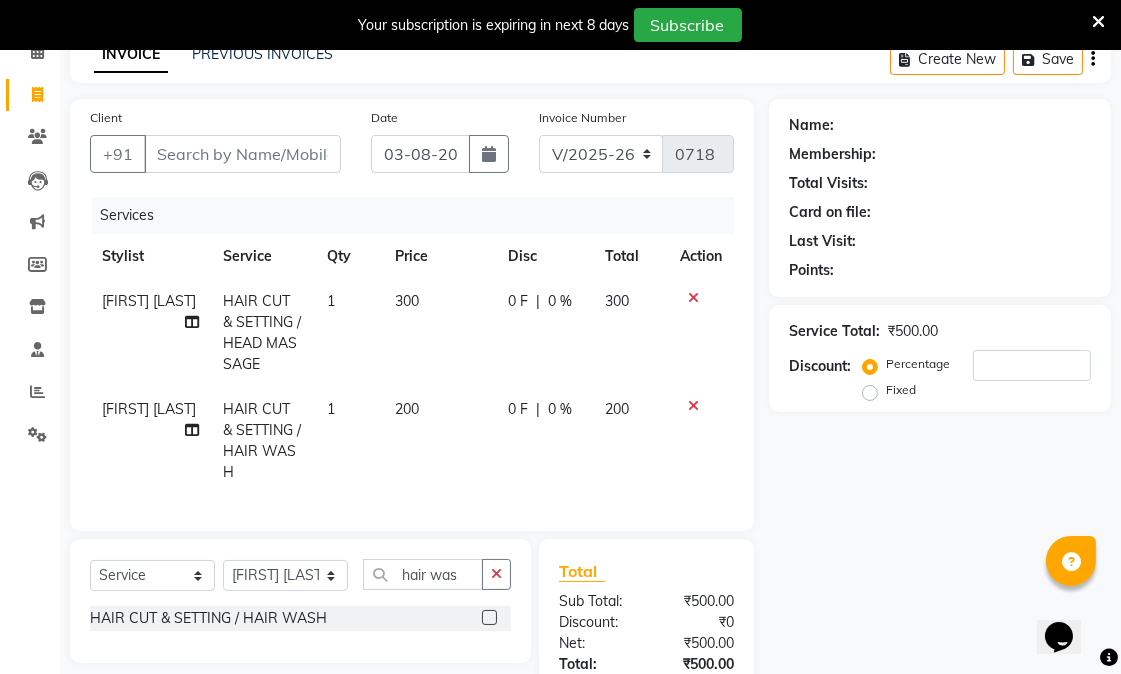 scroll, scrollTop: 222, scrollLeft: 0, axis: vertical 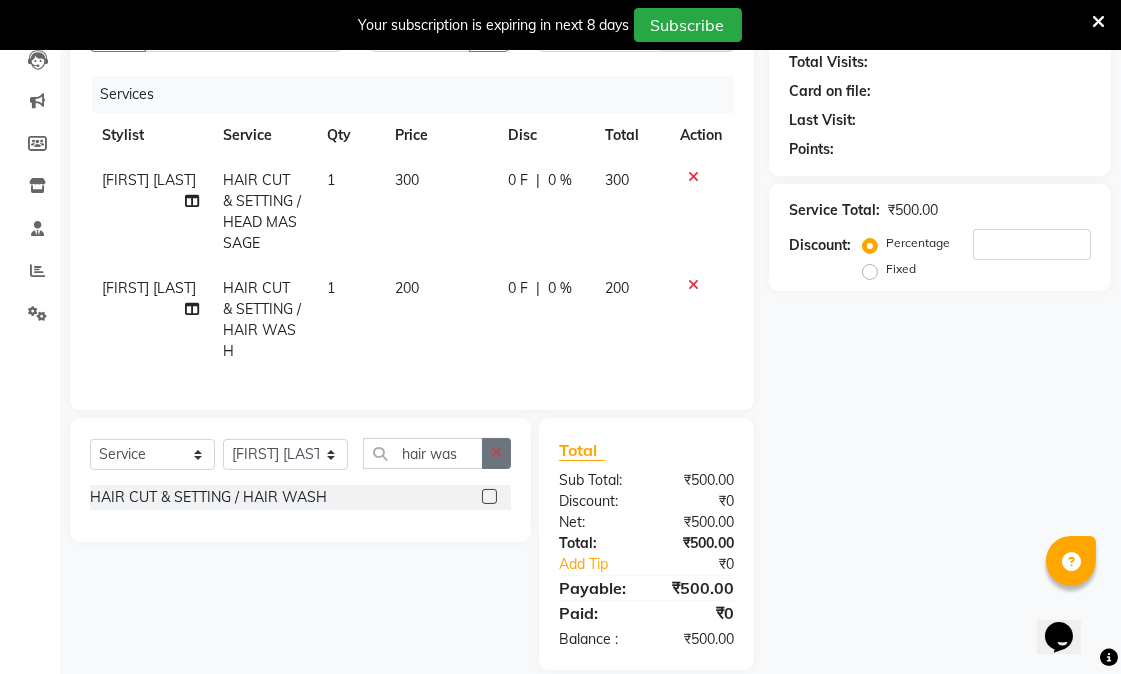 click 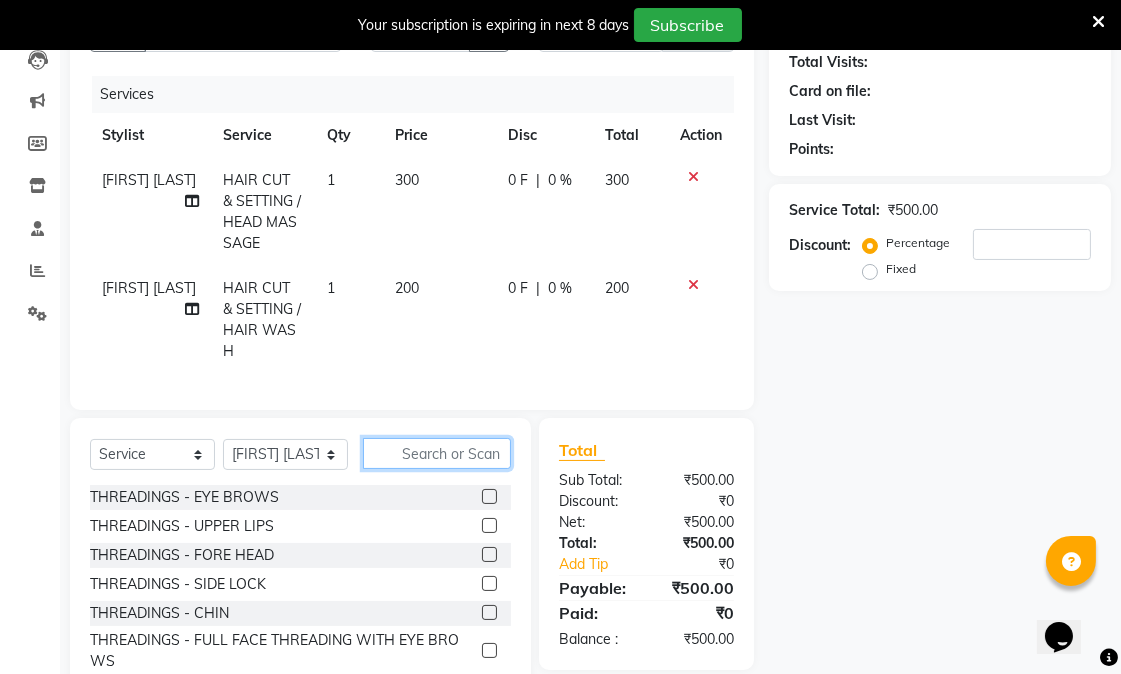 click 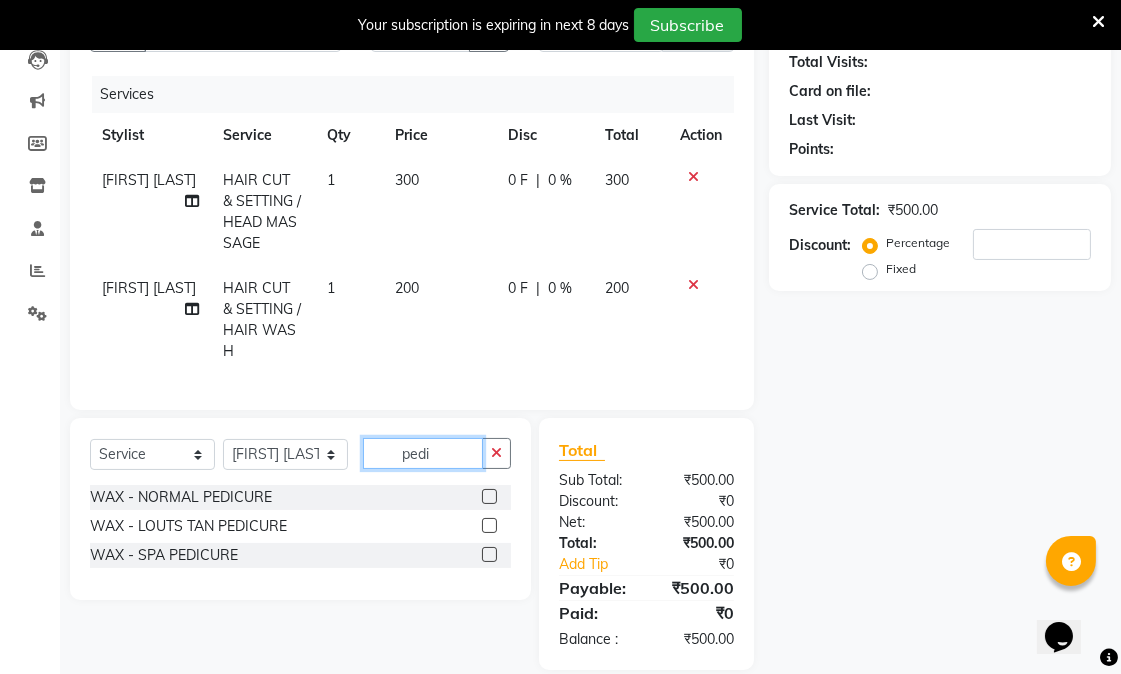 type on "pedi" 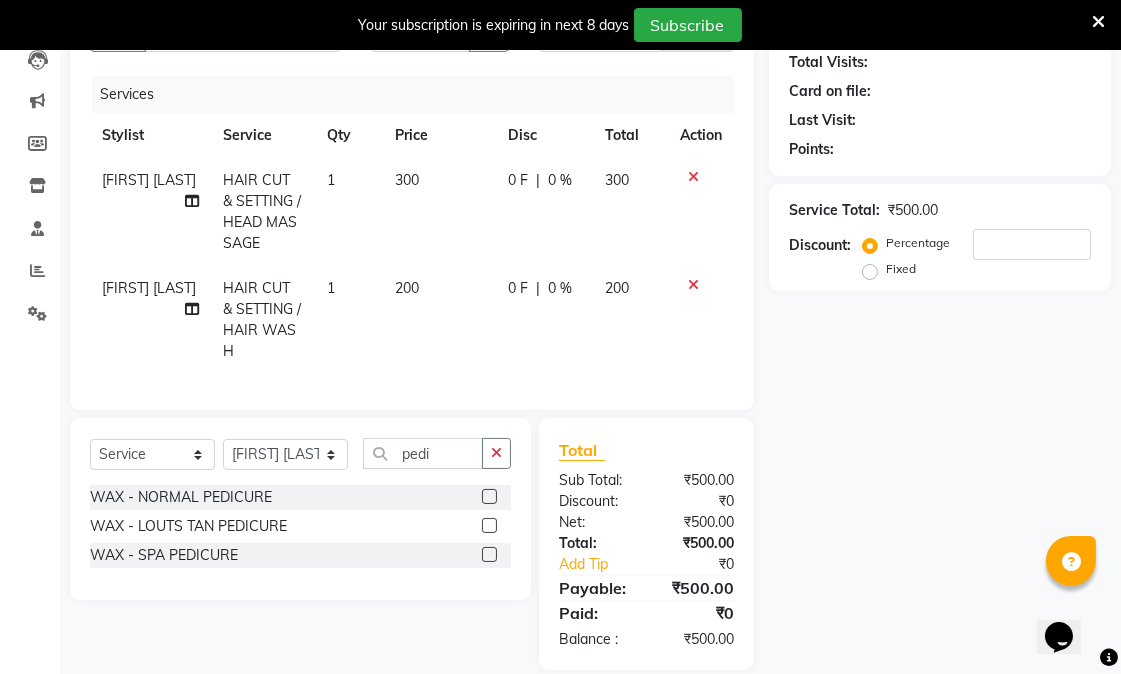click 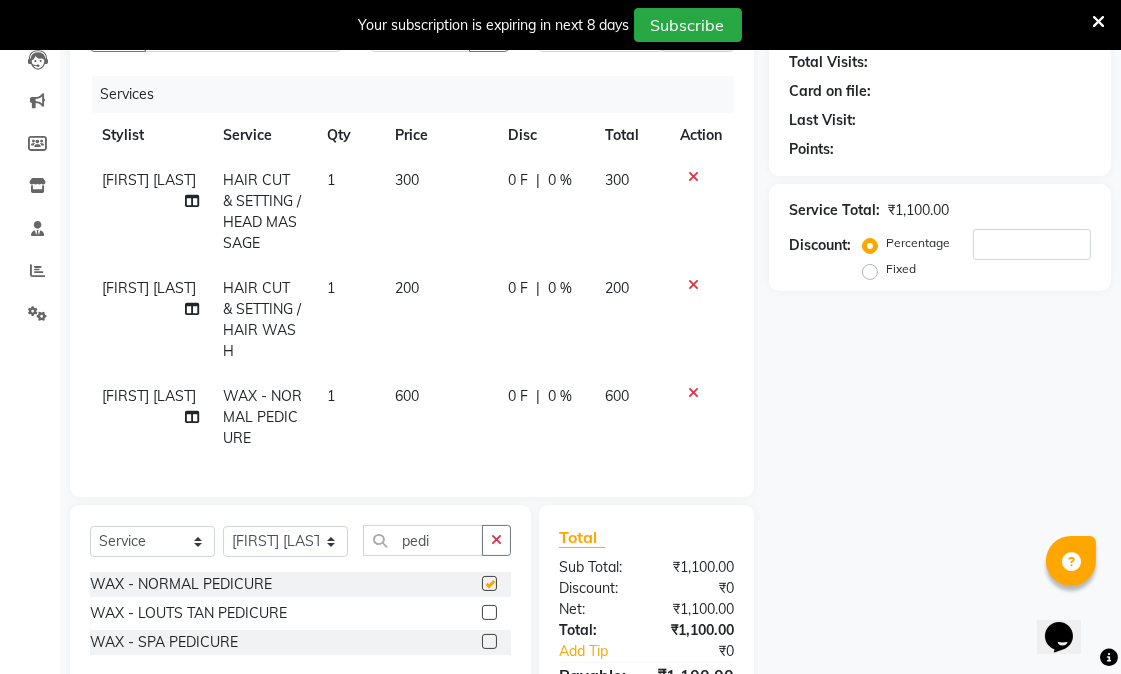 checkbox on "false" 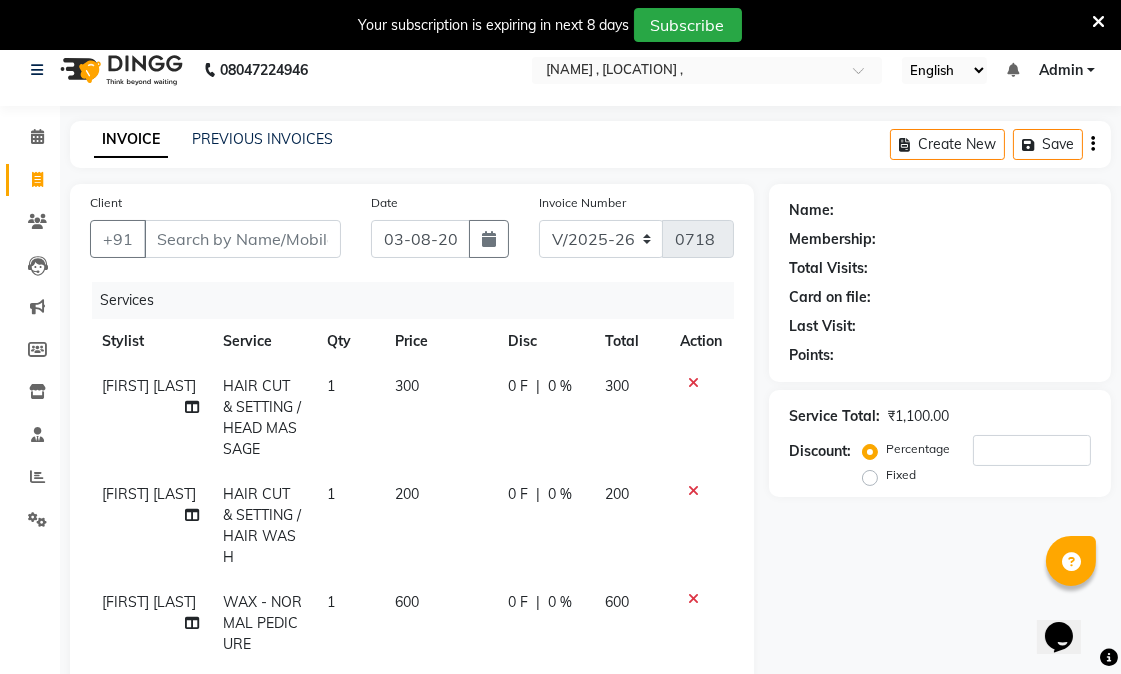 scroll, scrollTop: 0, scrollLeft: 0, axis: both 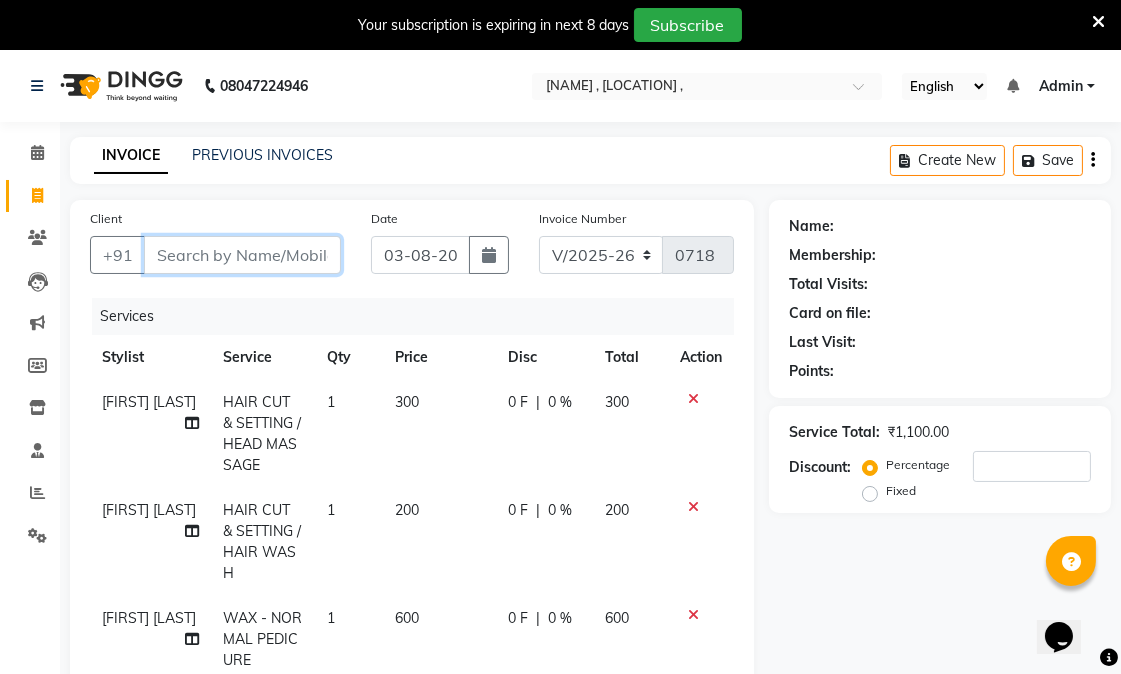 click on "Client" at bounding box center [242, 255] 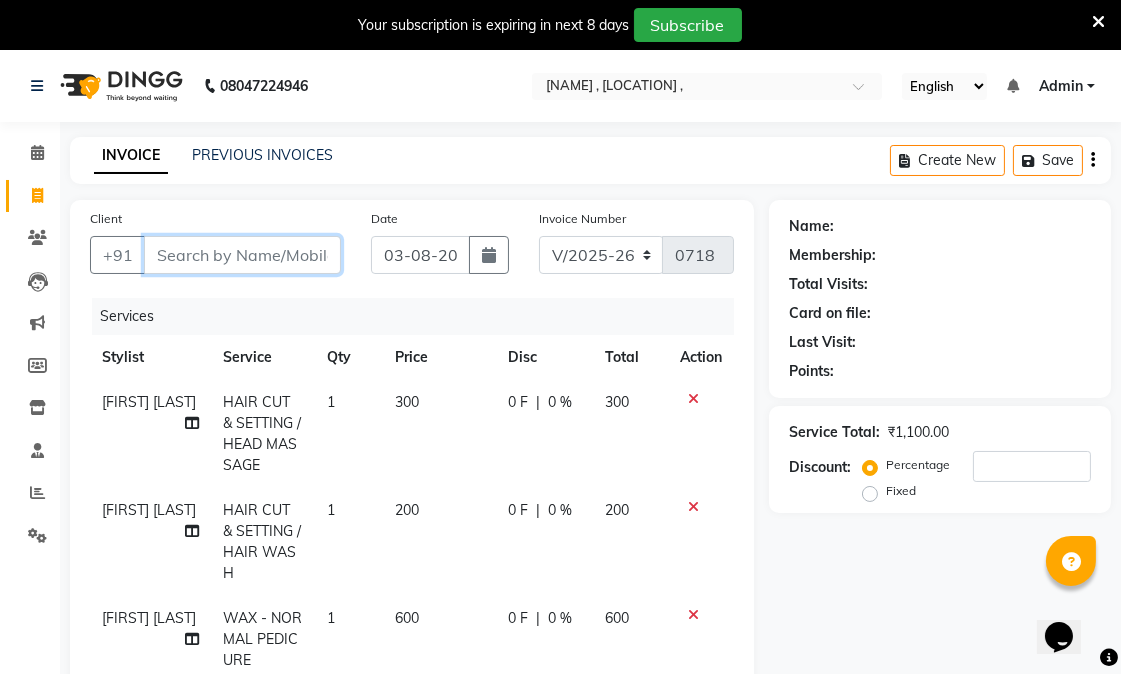 type on "p" 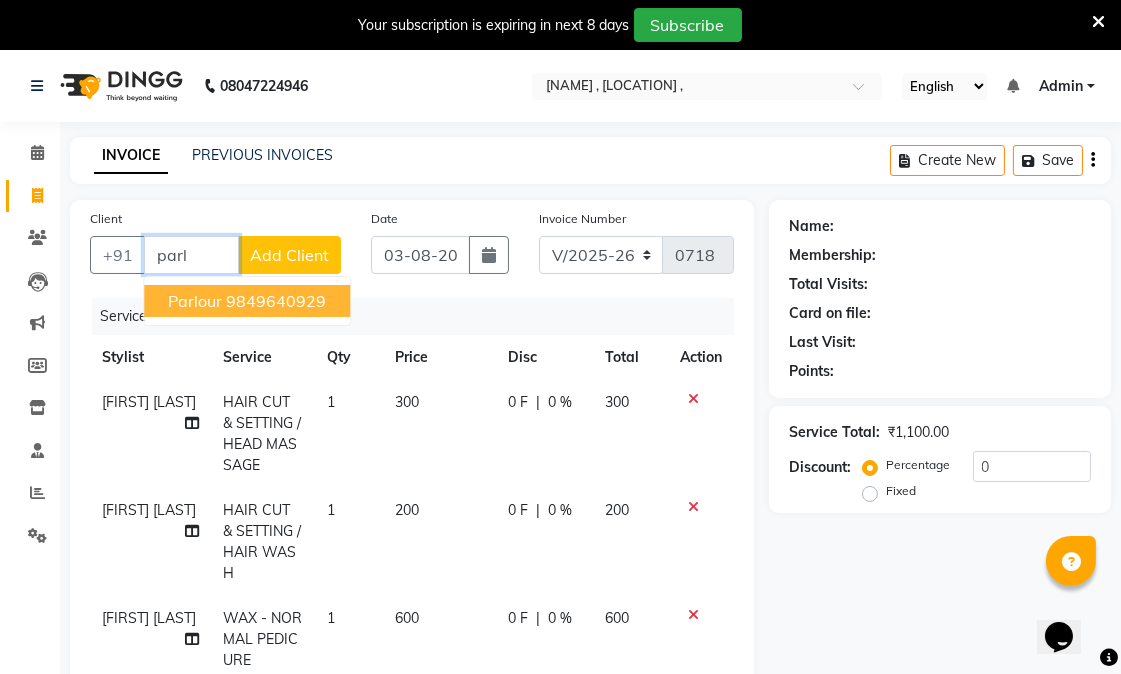drag, startPoint x: 296, startPoint y: 293, endPoint x: 355, endPoint y: 332, distance: 70.724815 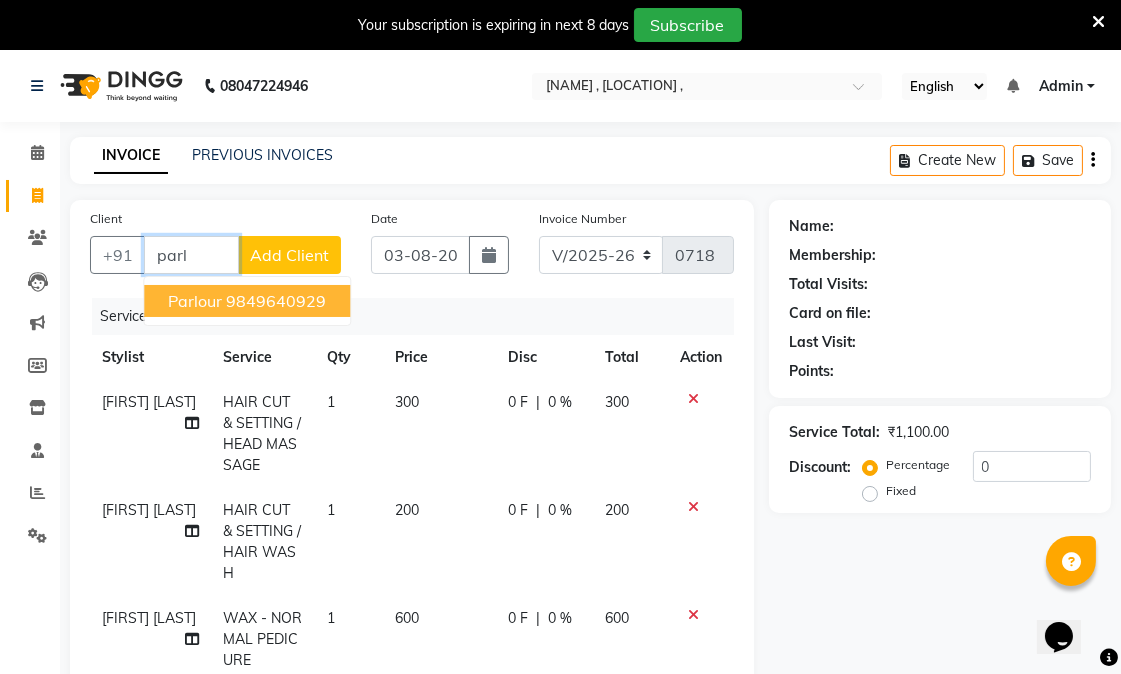 click on "9849640929" at bounding box center [276, 301] 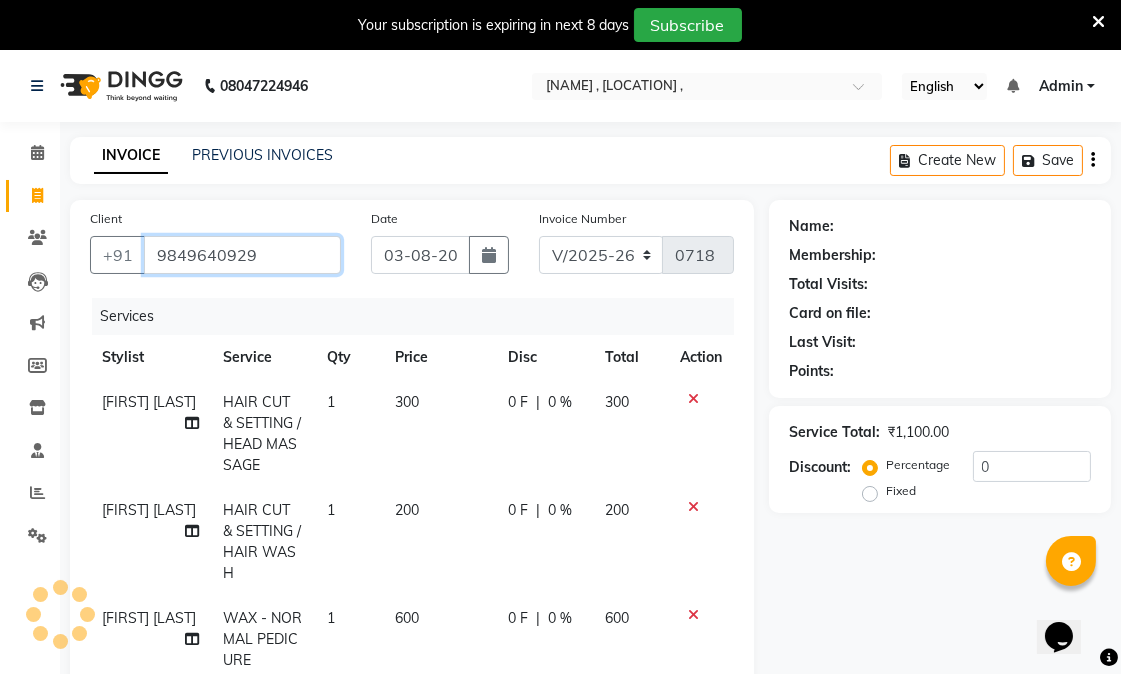 type on "9849640929" 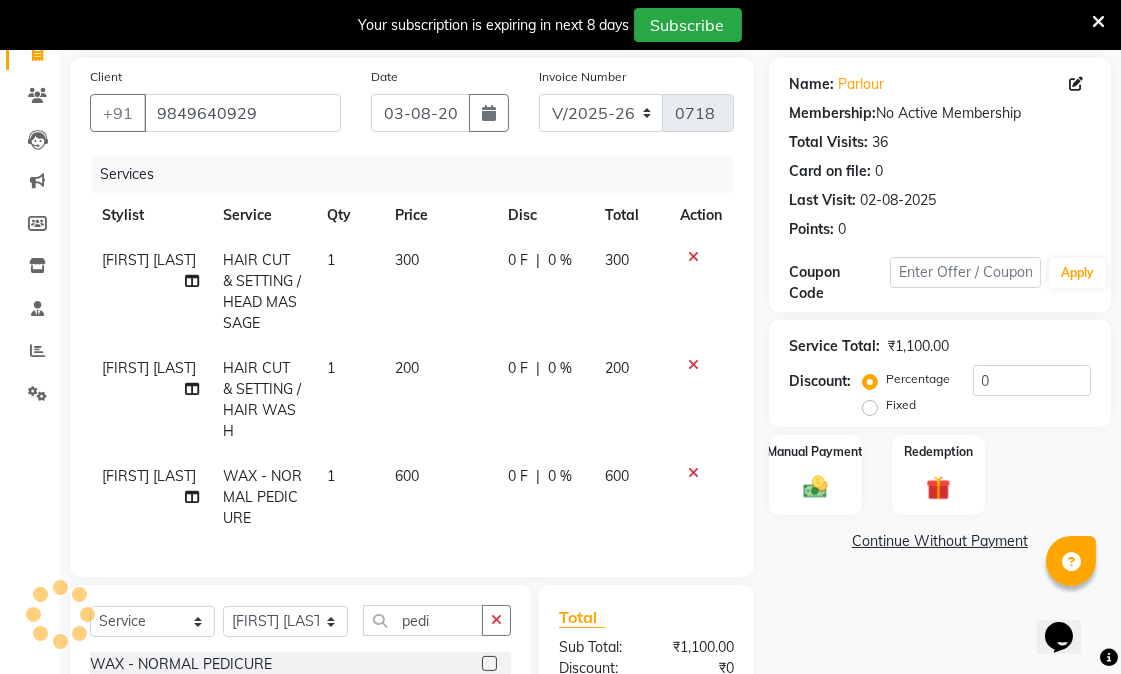 scroll, scrollTop: 351, scrollLeft: 0, axis: vertical 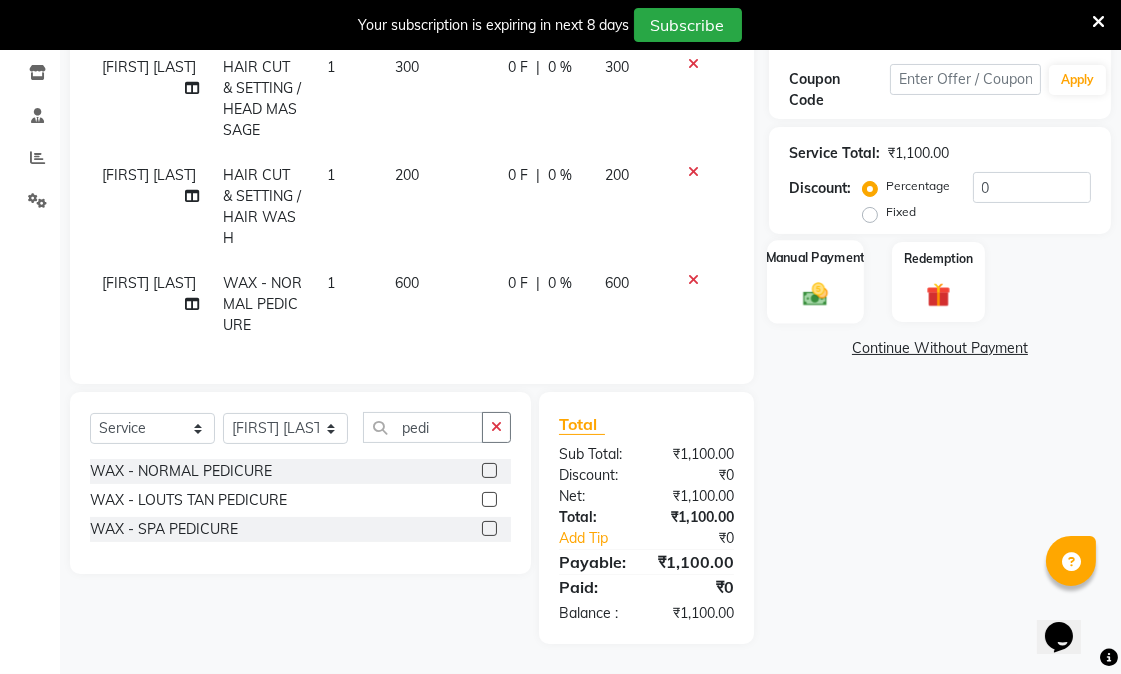 click 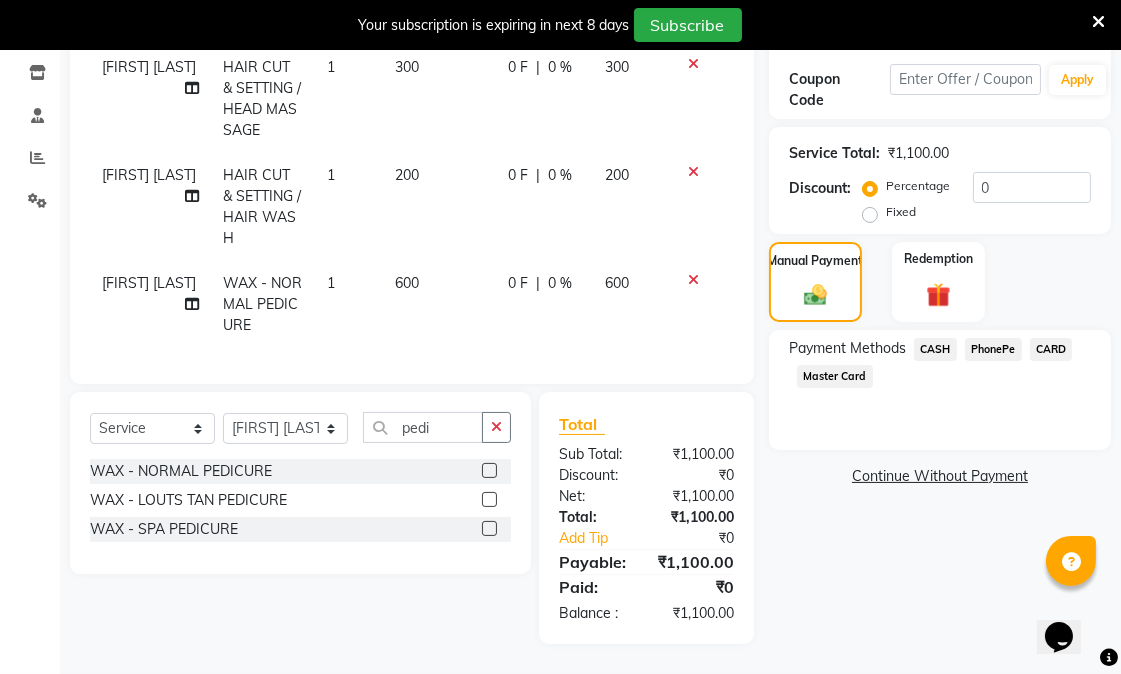 click on "CASH" 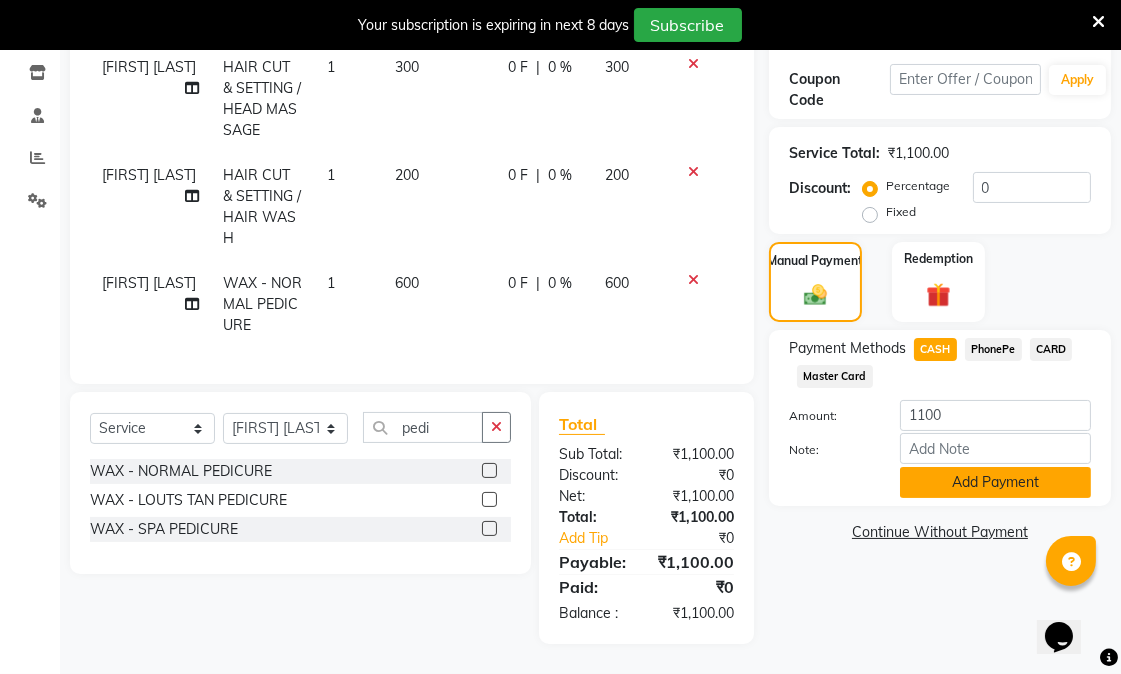click on "Add Payment" 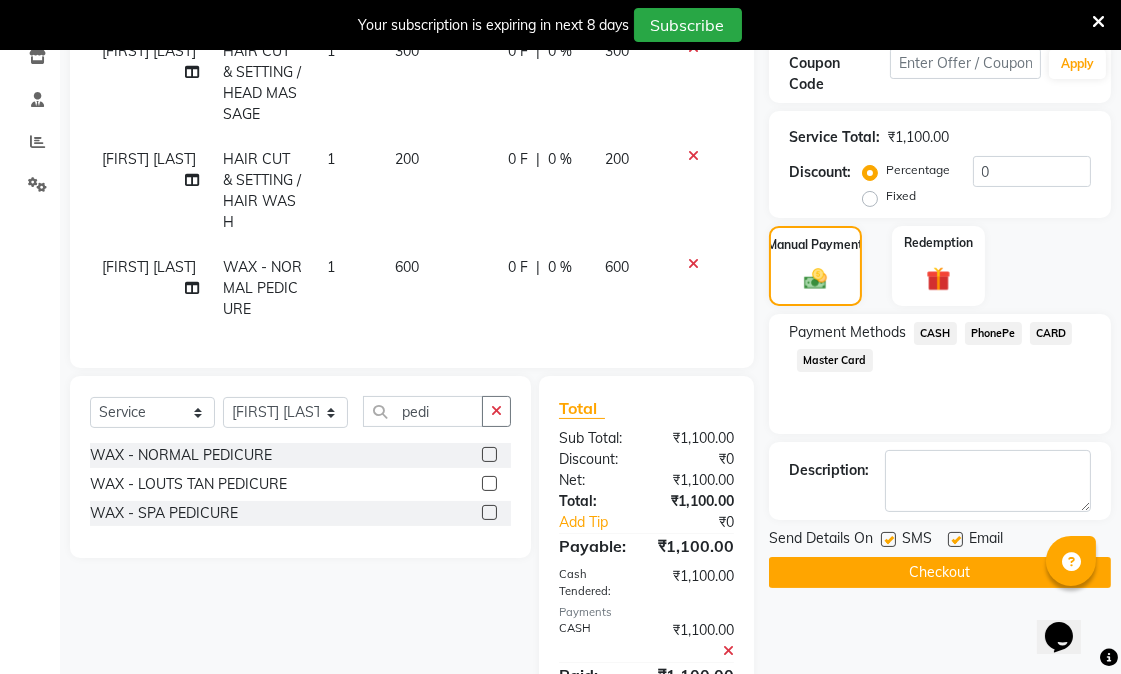 drag, startPoint x: 970, startPoint y: 562, endPoint x: 1004, endPoint y: 487, distance: 82.346825 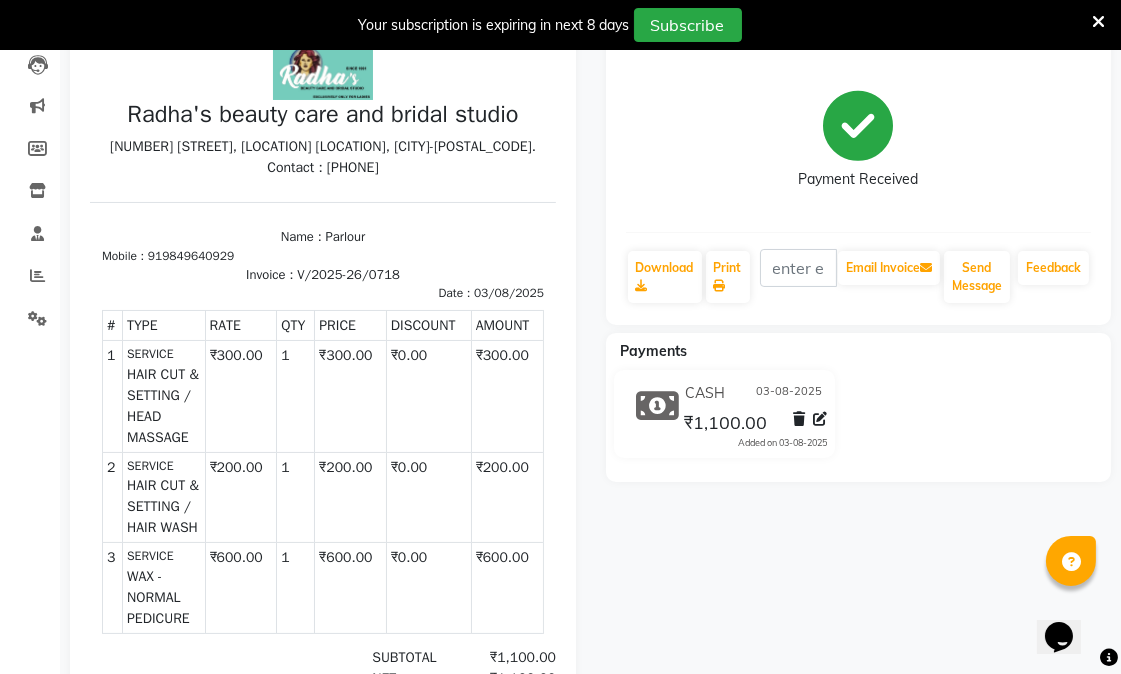 scroll, scrollTop: 0, scrollLeft: 0, axis: both 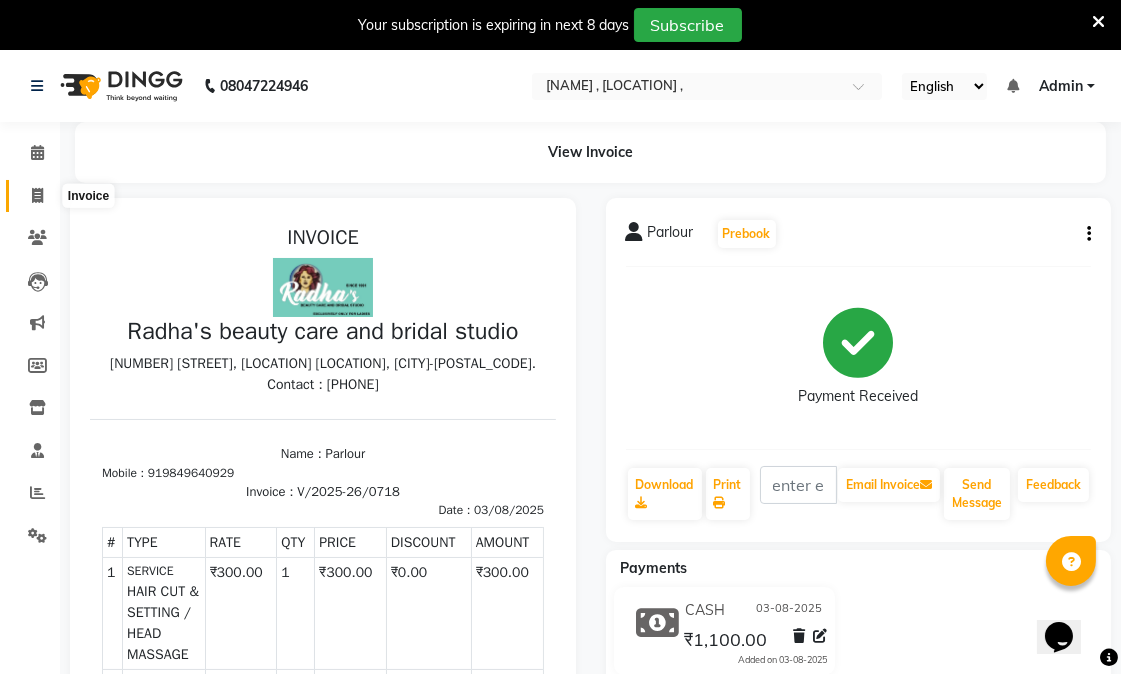 click 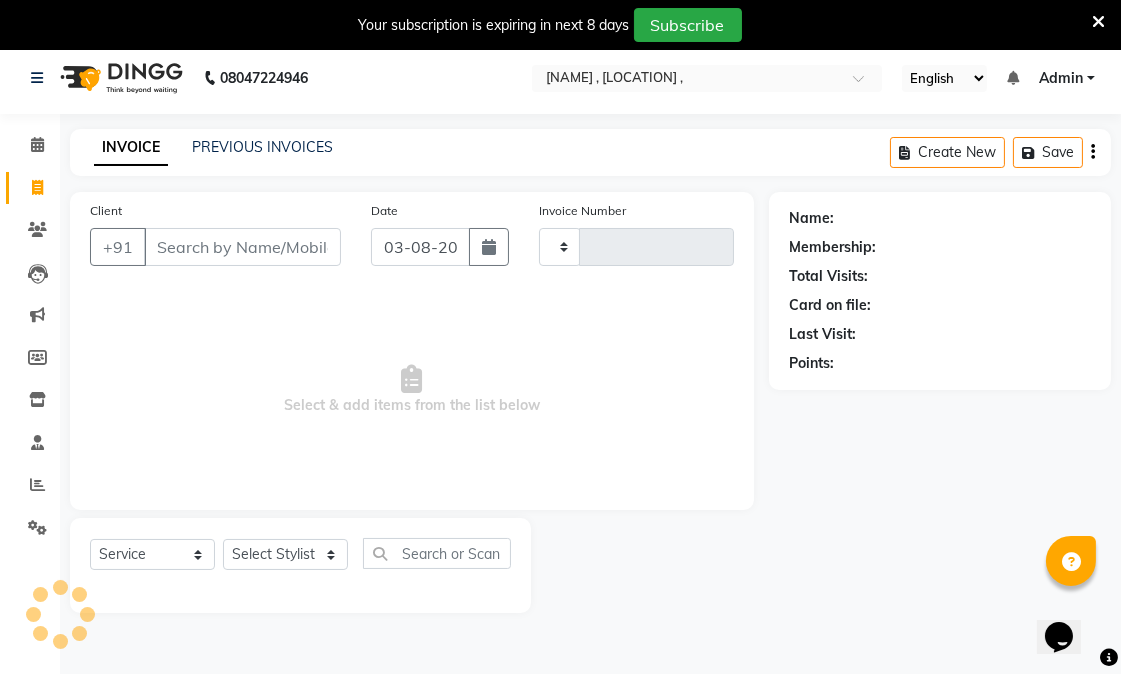 scroll, scrollTop: 50, scrollLeft: 0, axis: vertical 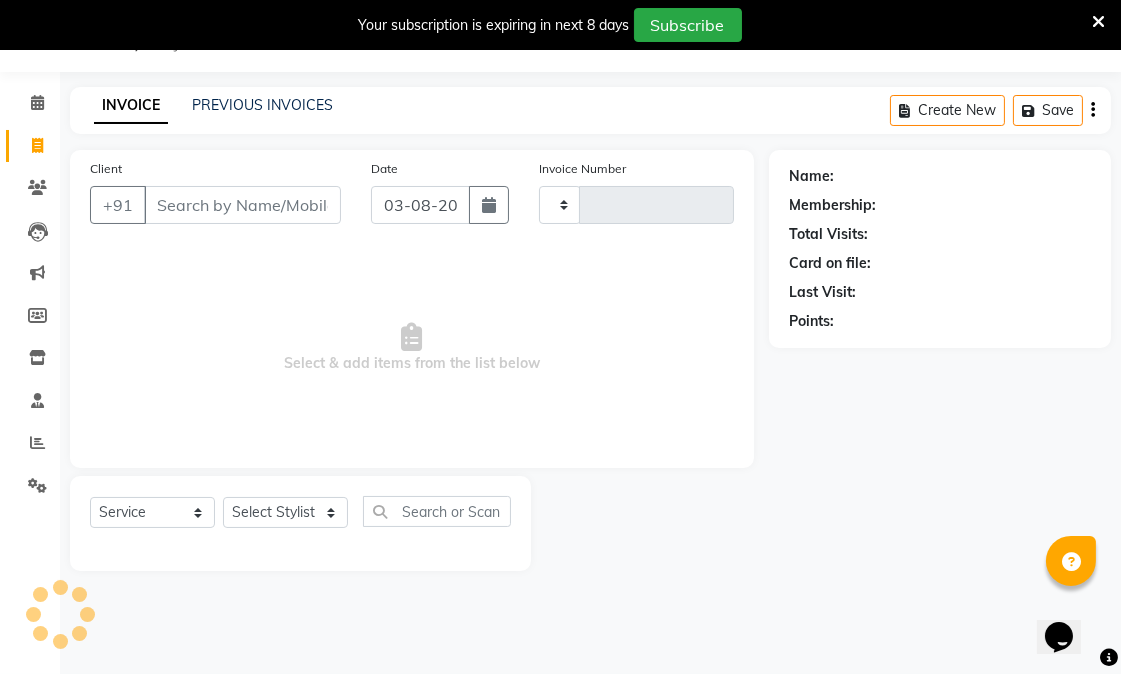 type on "0719" 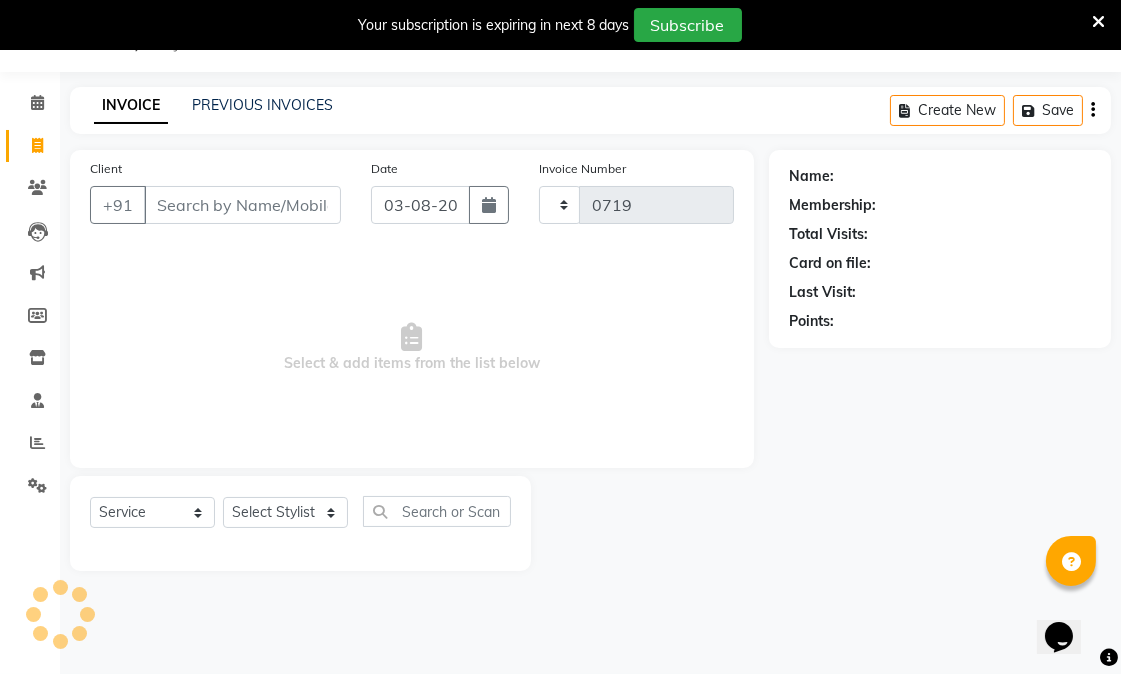 select on "6153" 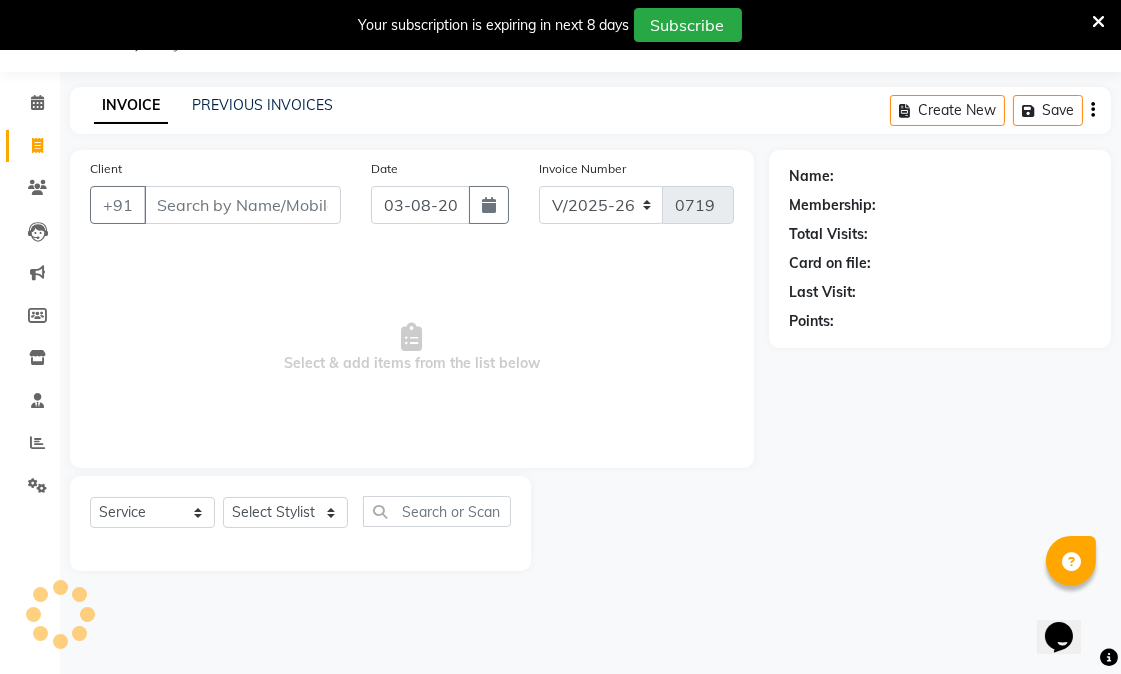 click on "Client" at bounding box center [242, 205] 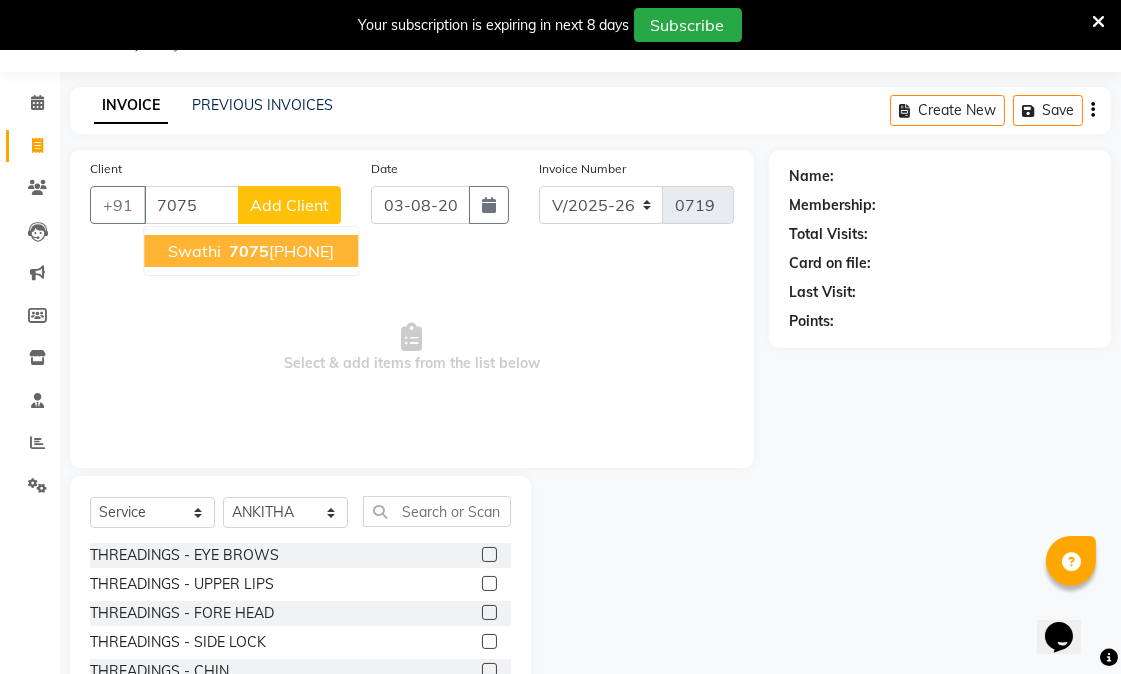 drag, startPoint x: 287, startPoint y: 238, endPoint x: 296, endPoint y: 255, distance: 19.235384 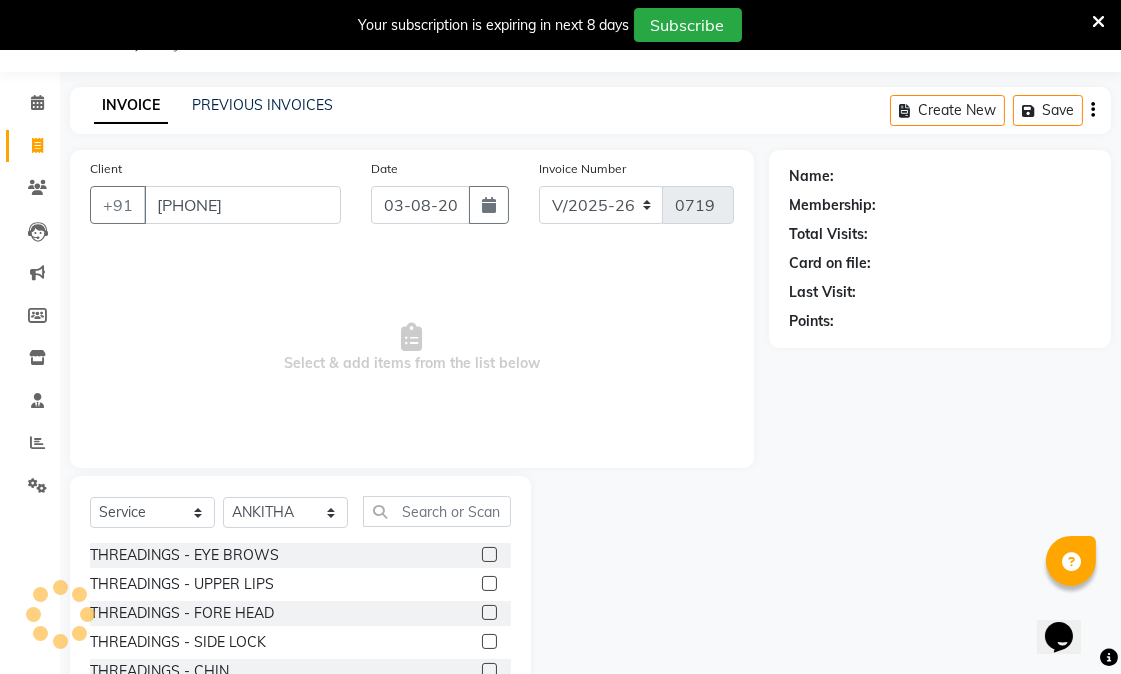 type on "[PHONE]" 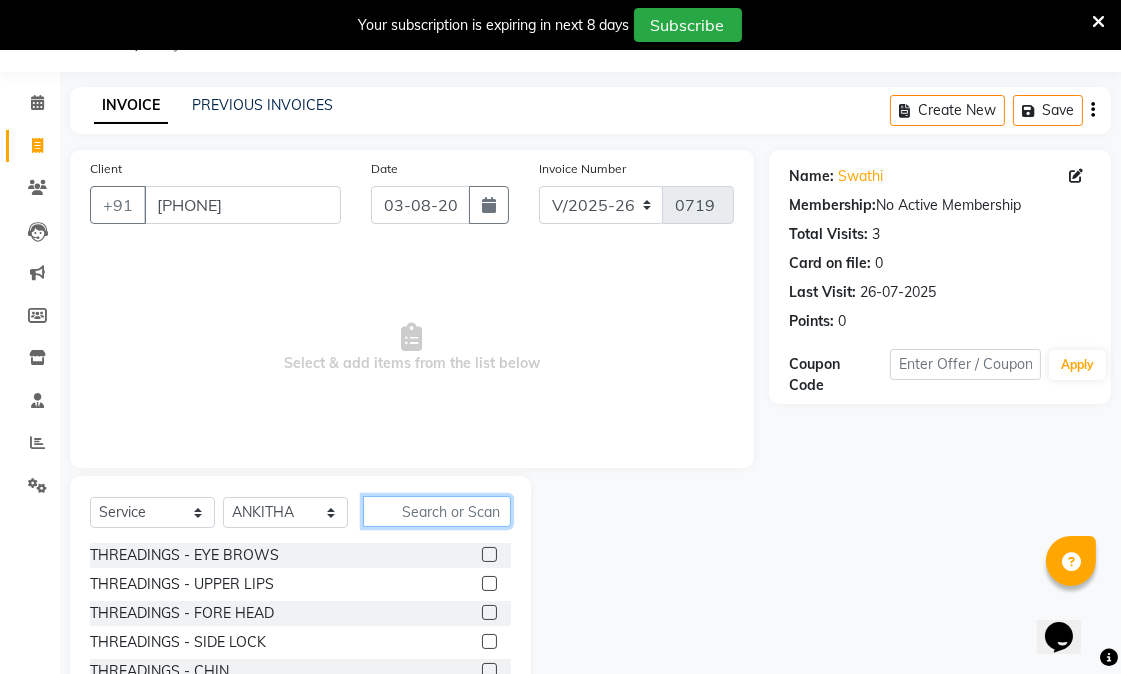click 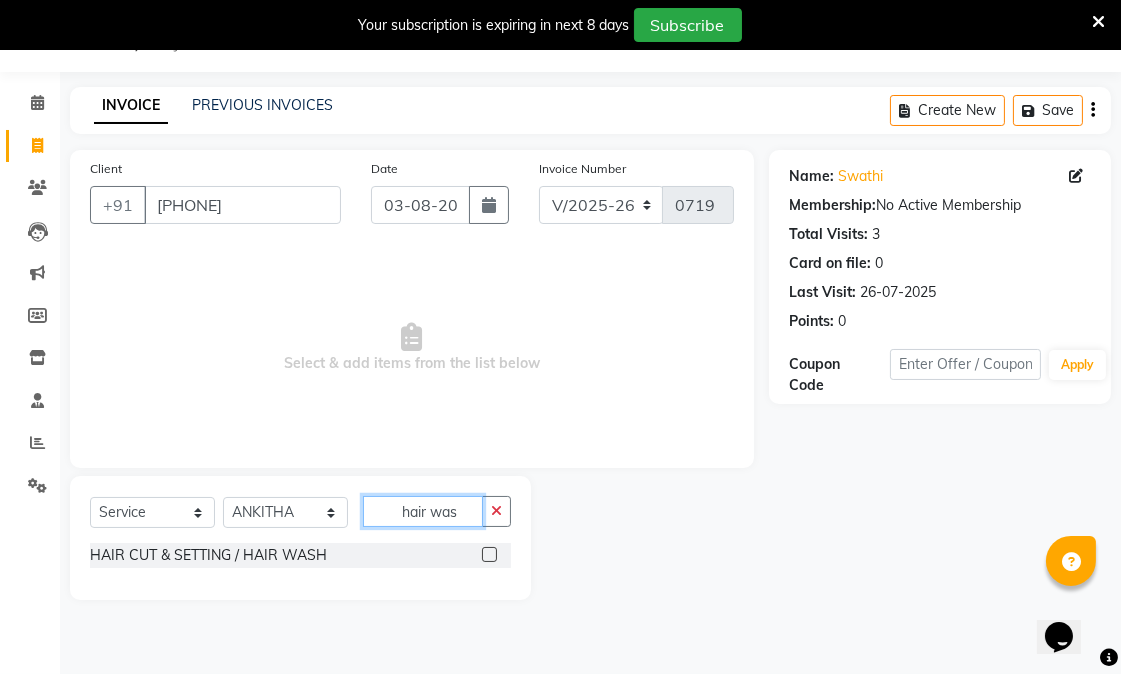 type on "hair was" 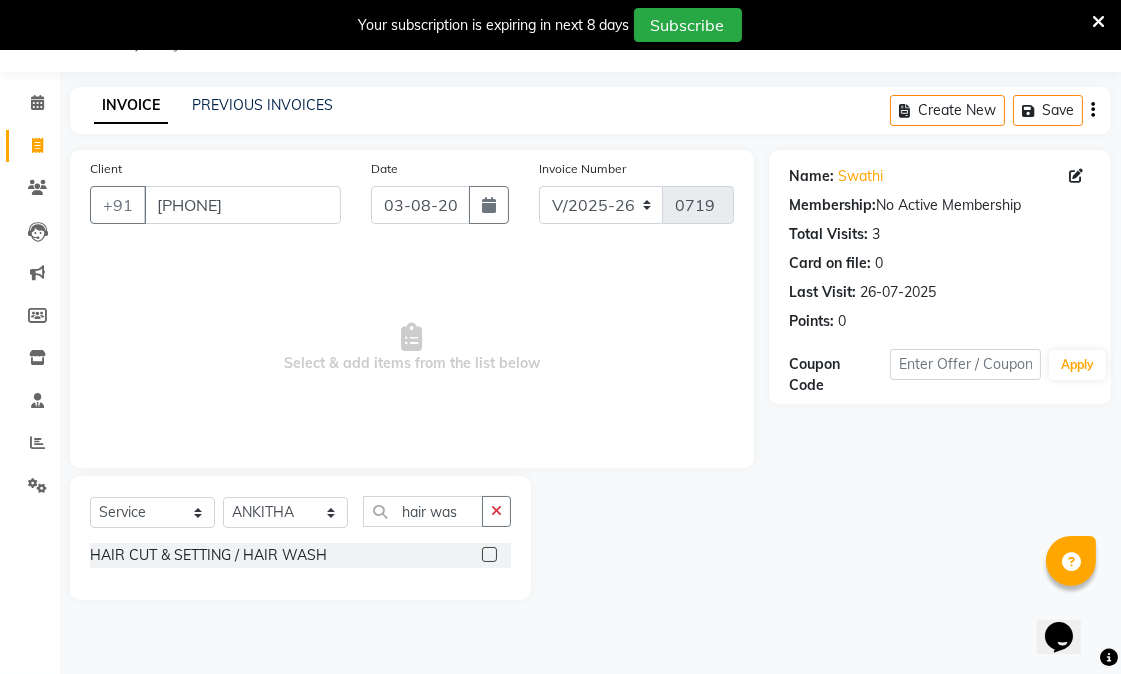 click 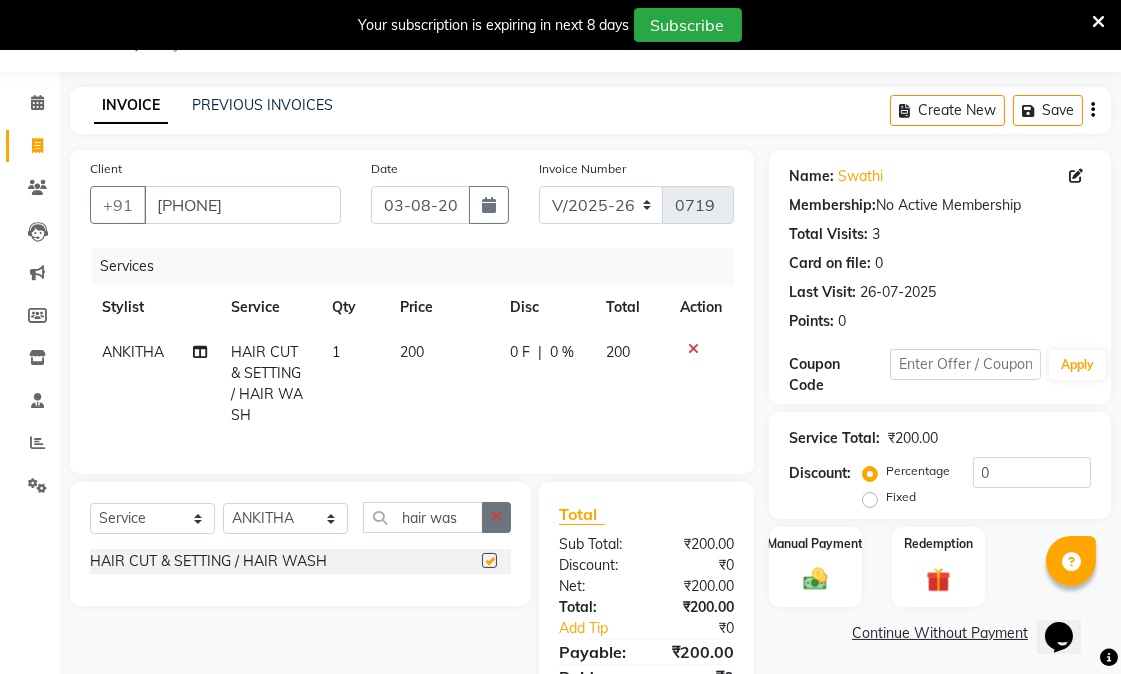 checkbox on "false" 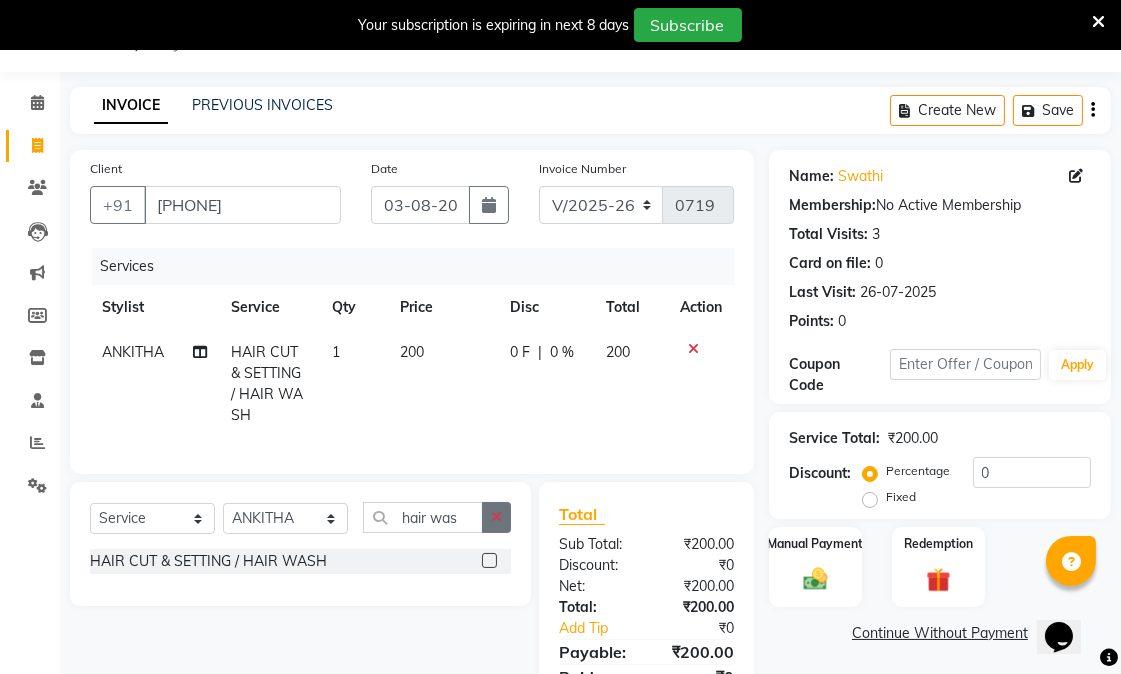 click 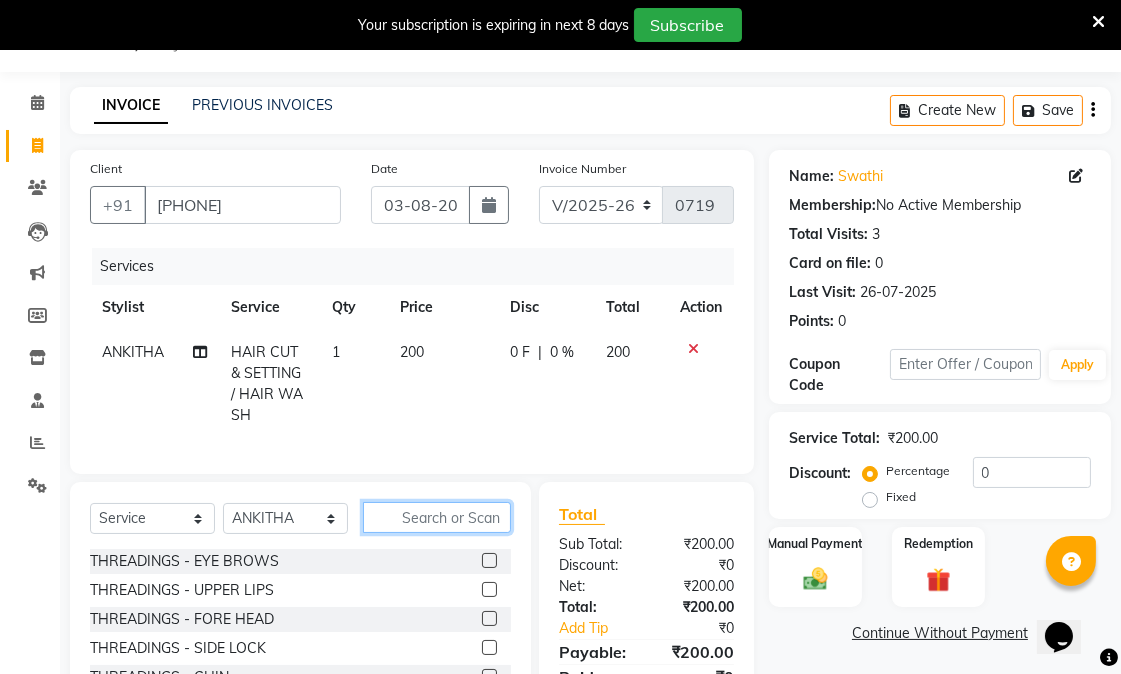 click 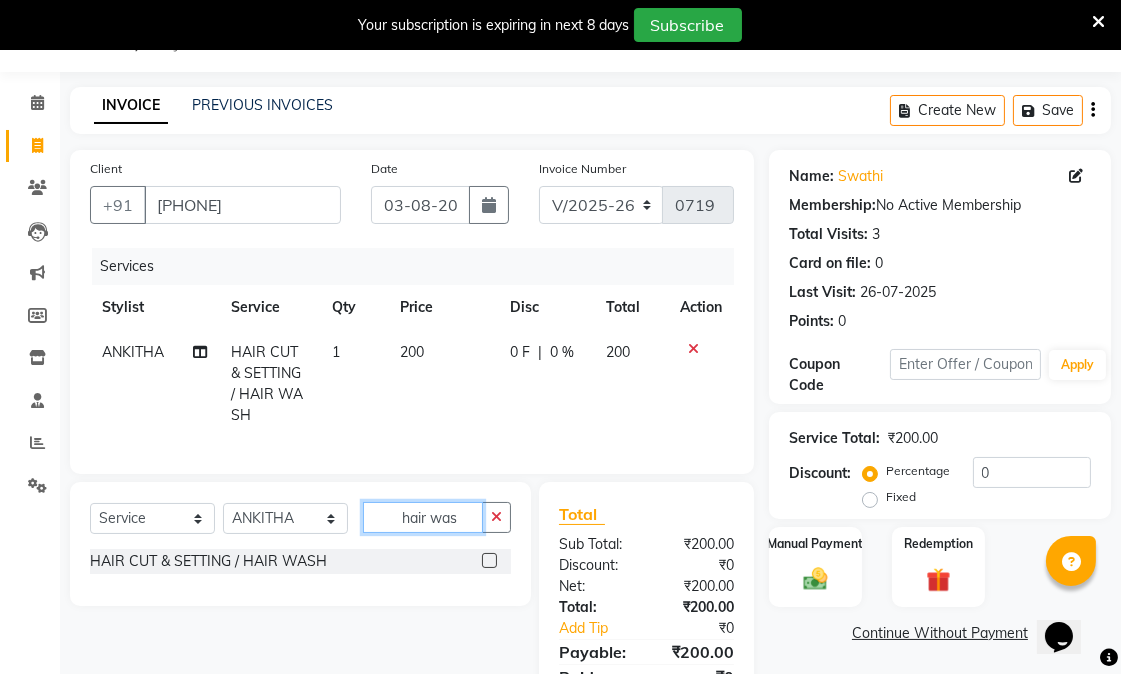 type on "hair was" 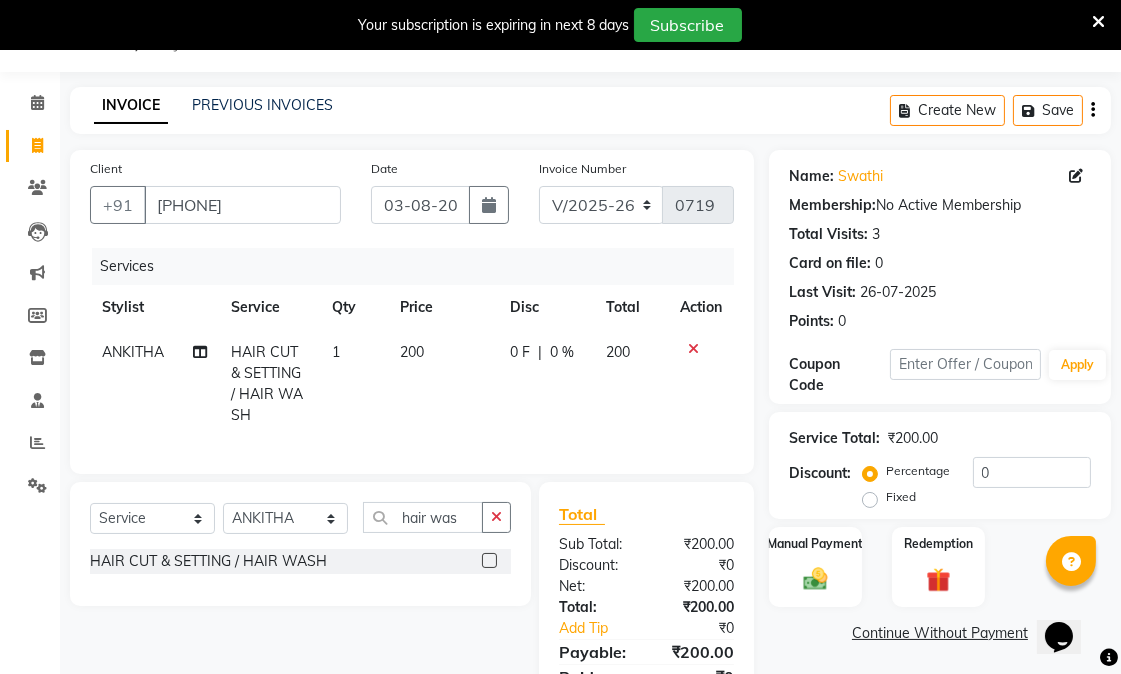 click 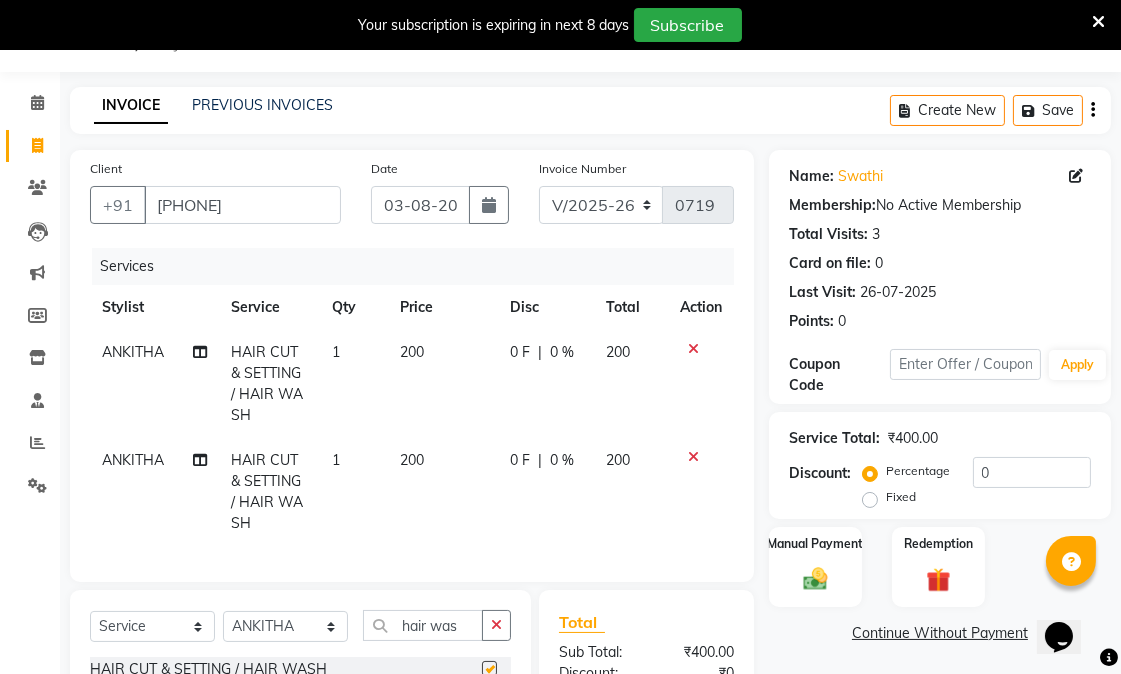 checkbox on "false" 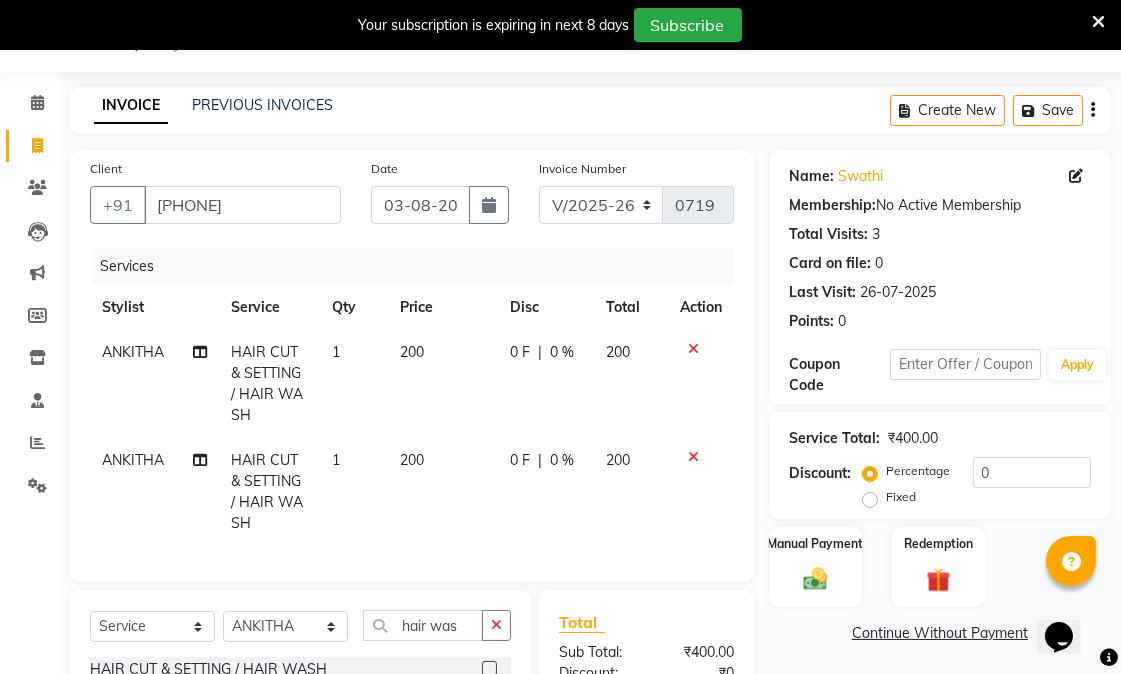 scroll, scrollTop: 264, scrollLeft: 0, axis: vertical 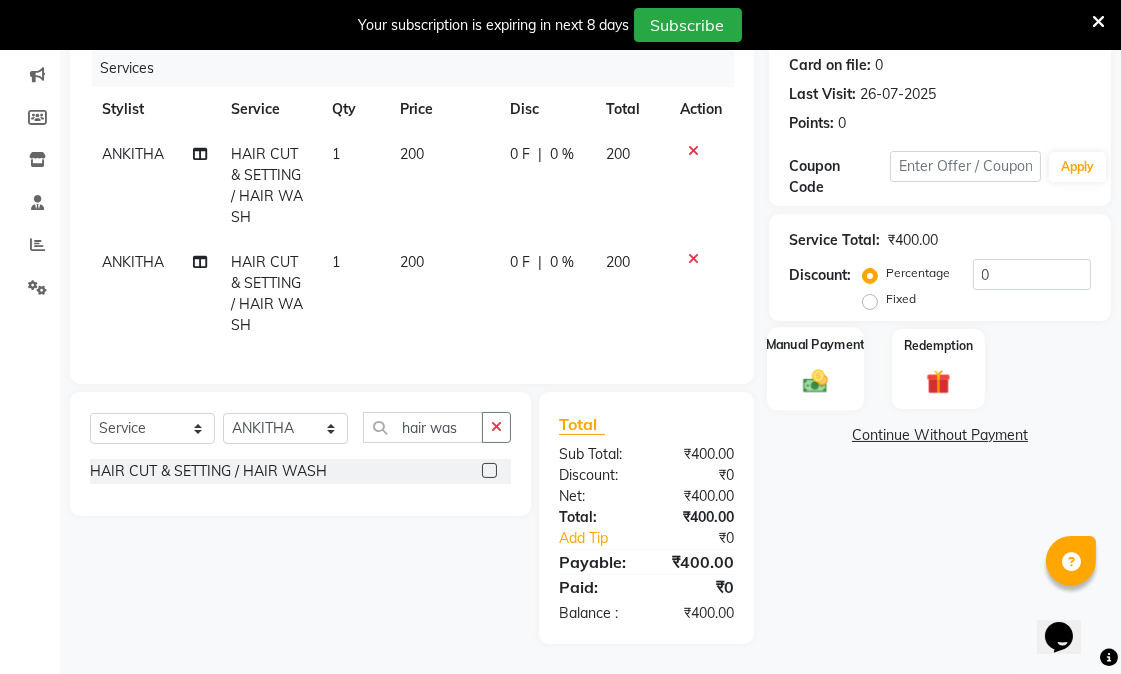 click 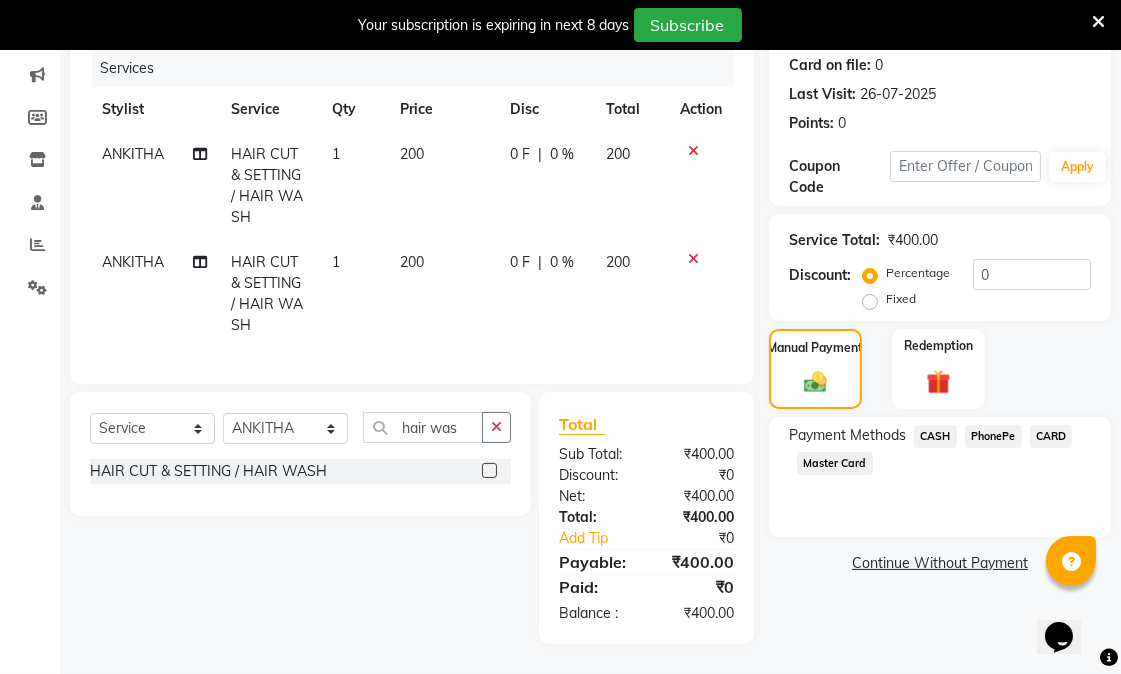 drag, startPoint x: 1002, startPoint y: 415, endPoint x: 1000, endPoint y: 458, distance: 43.046486 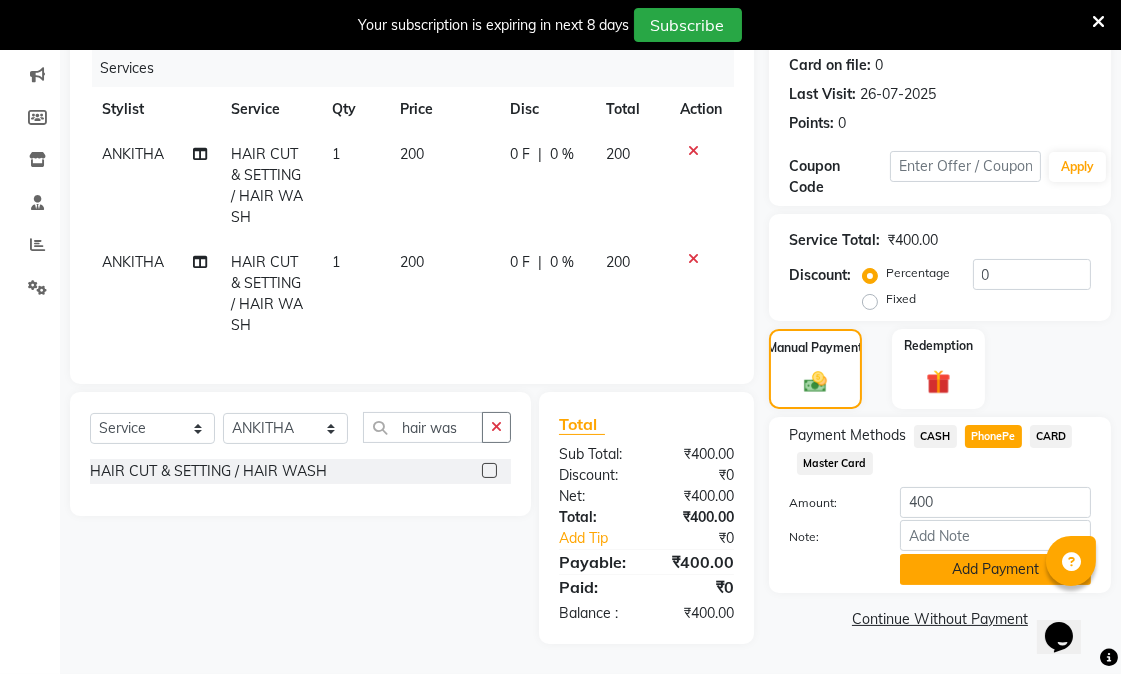 click on "Add Payment" 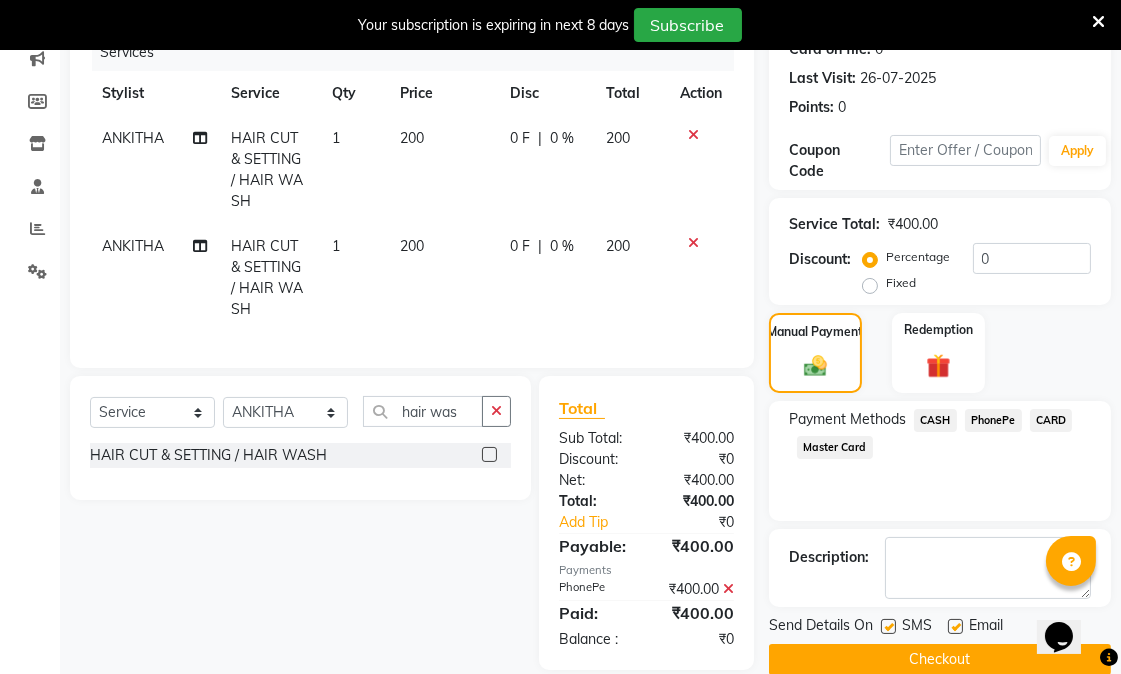 drag, startPoint x: 933, startPoint y: 656, endPoint x: 935, endPoint y: 621, distance: 35.057095 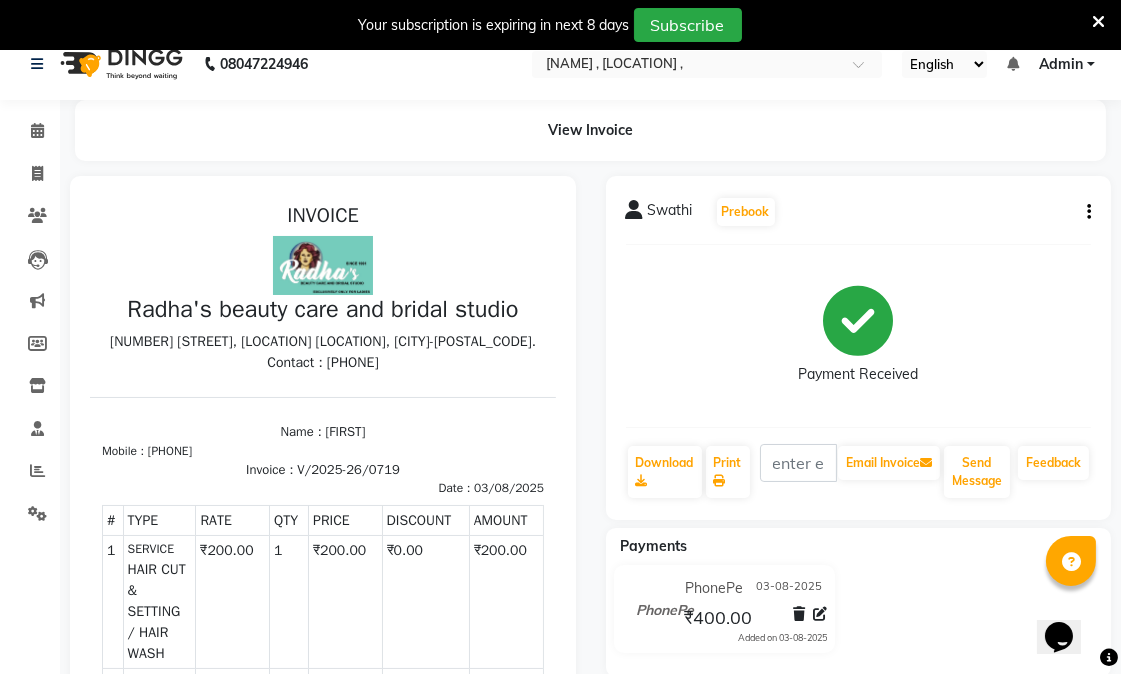 scroll, scrollTop: 0, scrollLeft: 0, axis: both 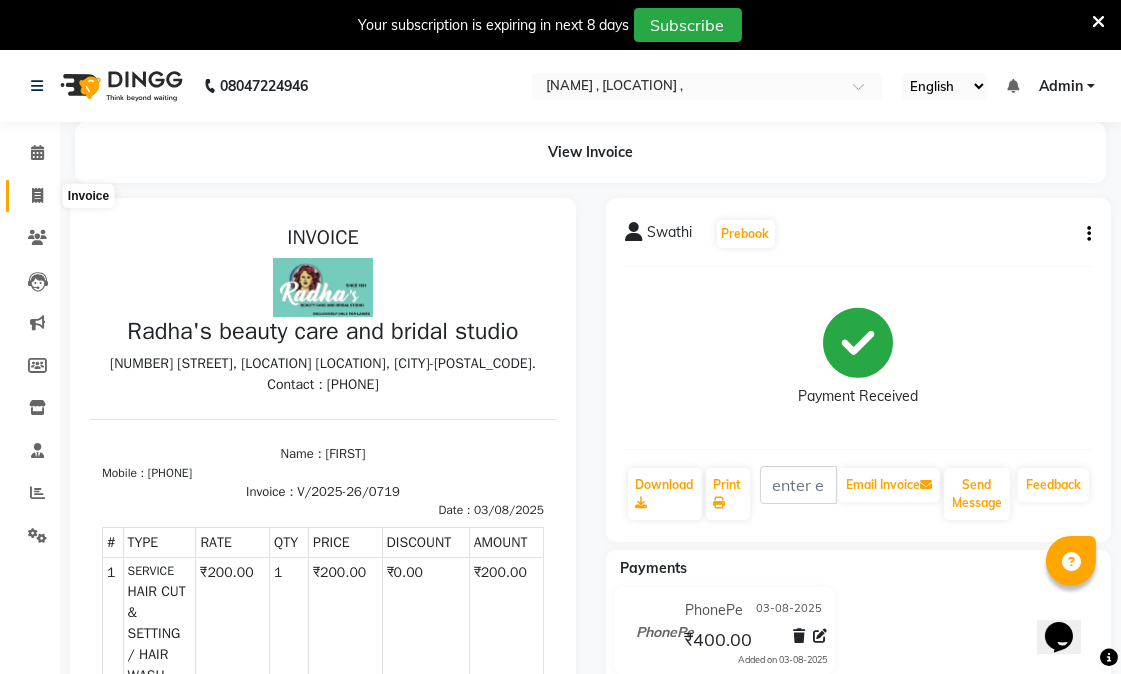 click 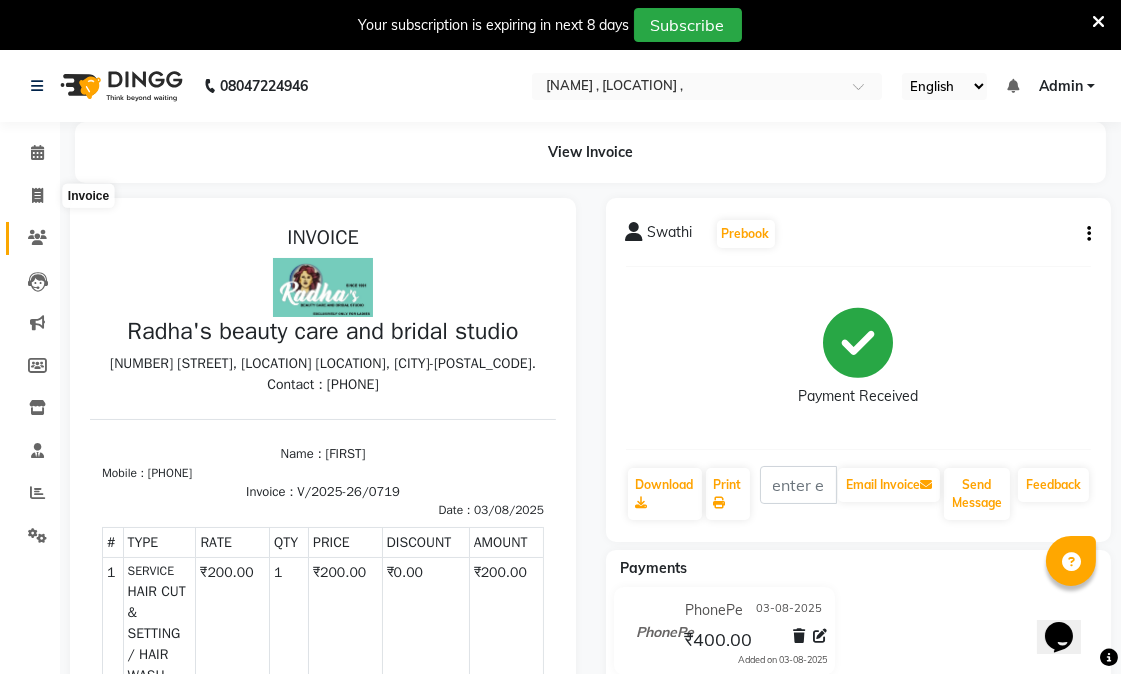 select on "service" 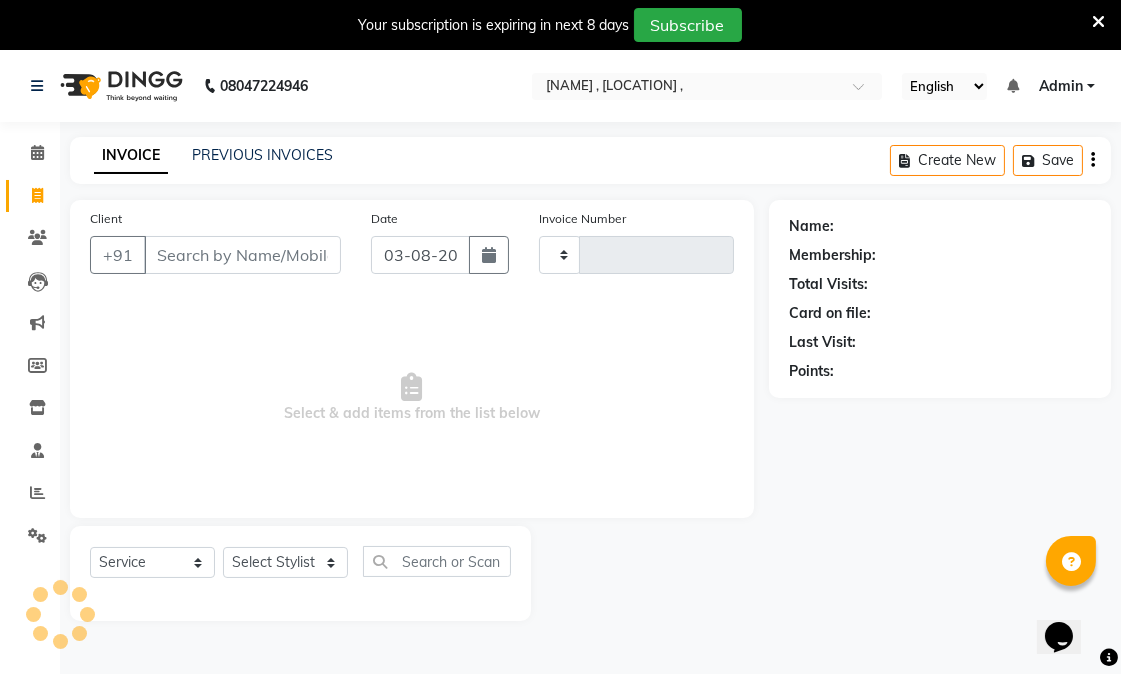 scroll, scrollTop: 50, scrollLeft: 0, axis: vertical 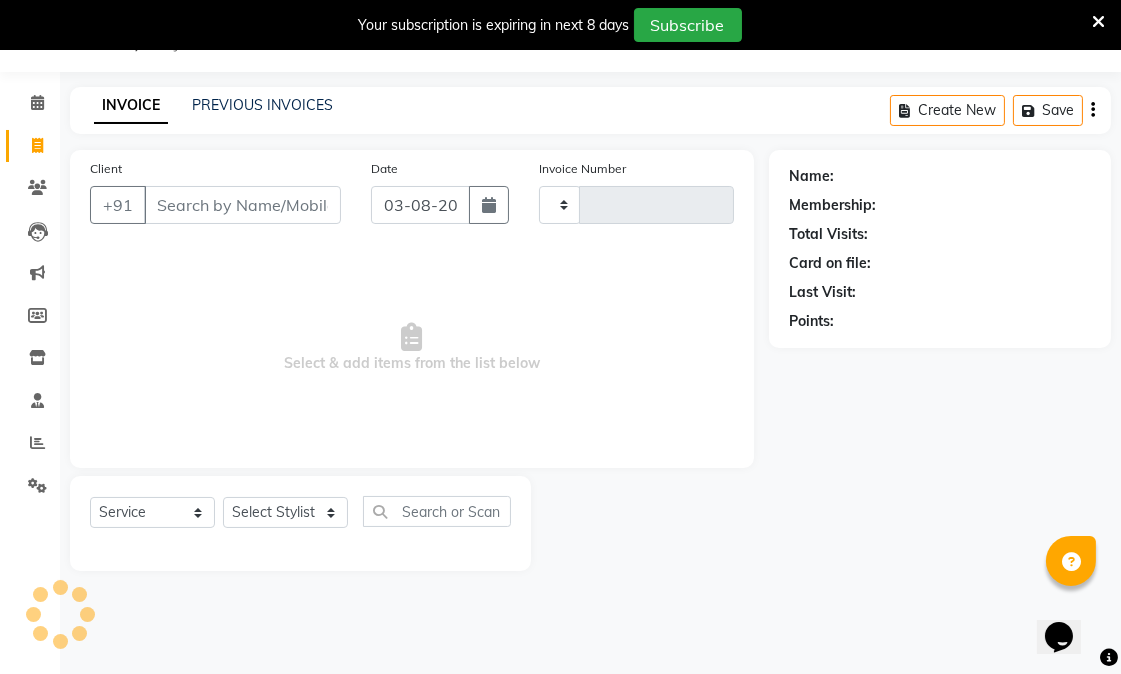 type on "0720" 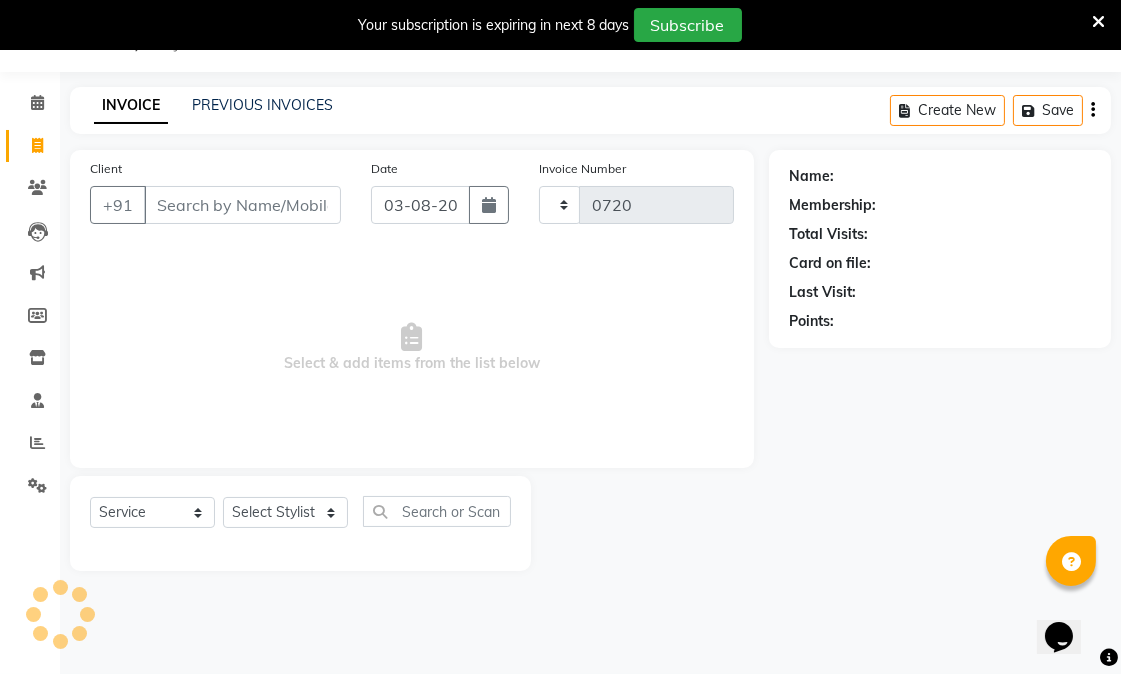 select on "6153" 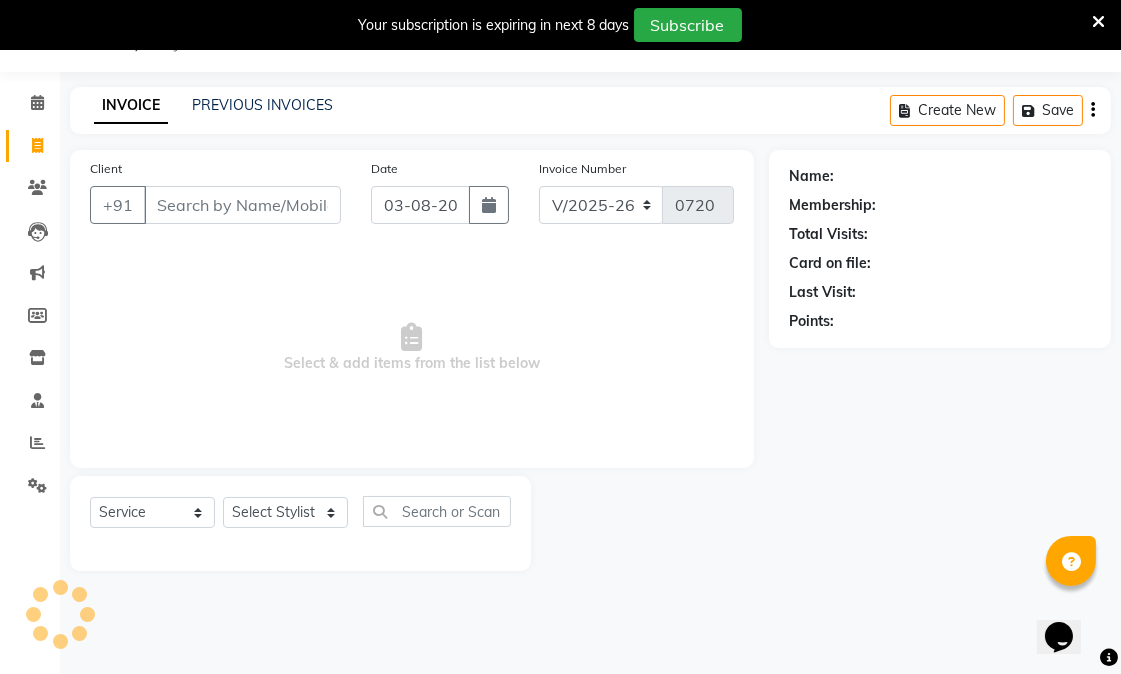 select on "80239" 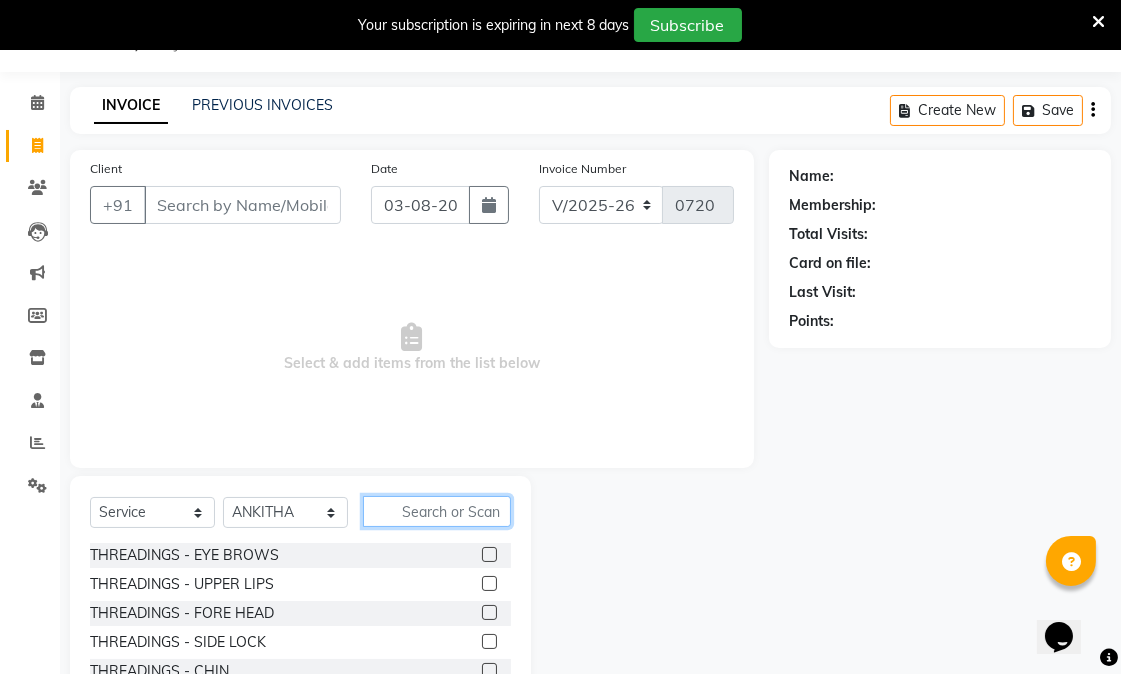 click 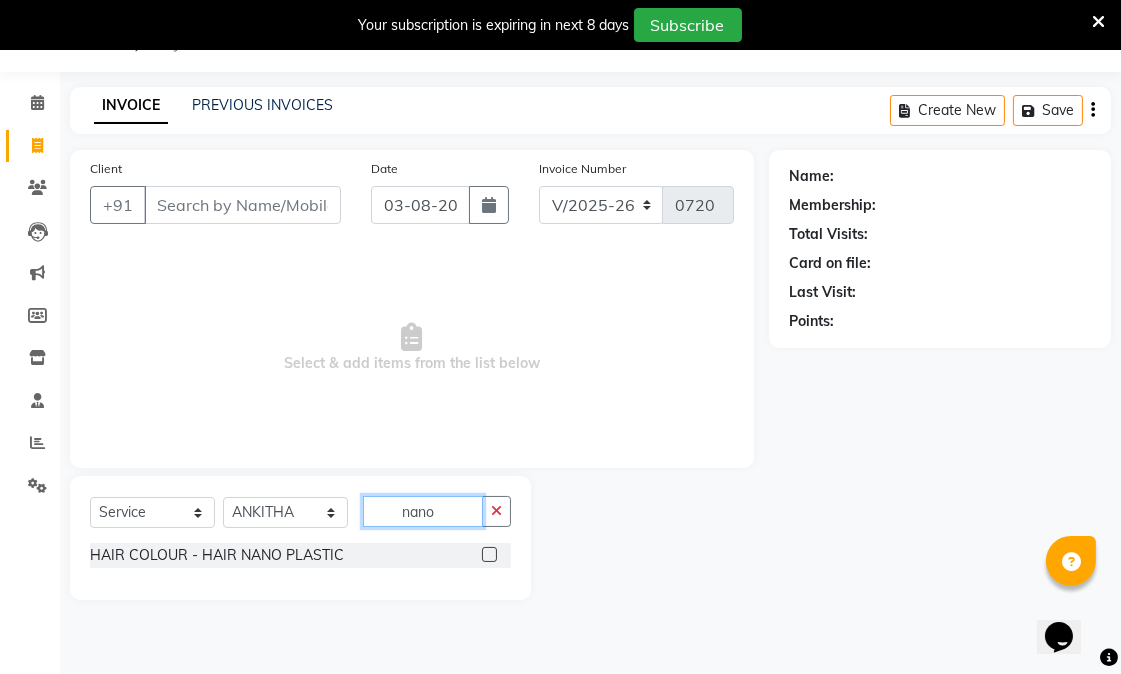 type on "nano" 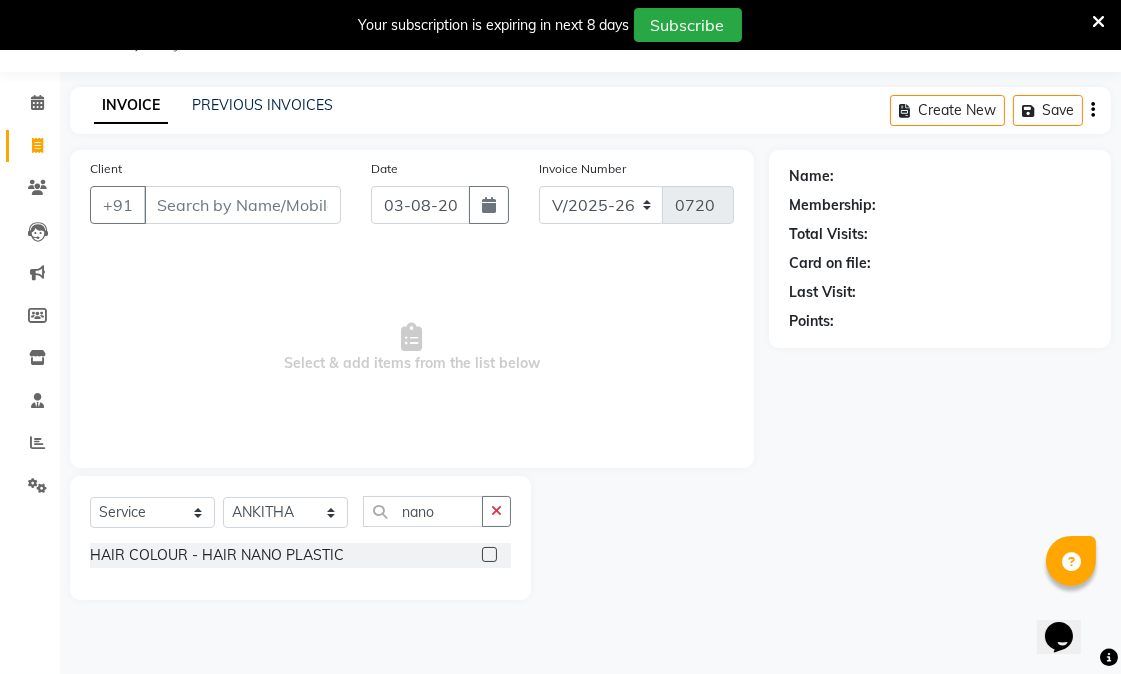 click 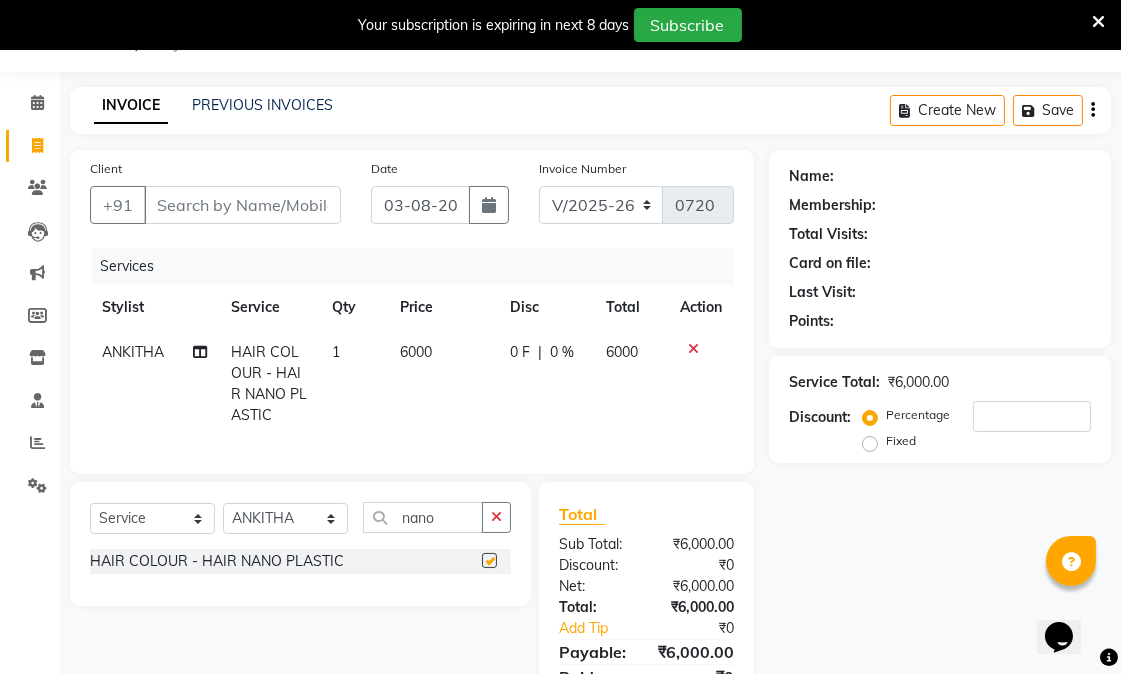 checkbox on "false" 